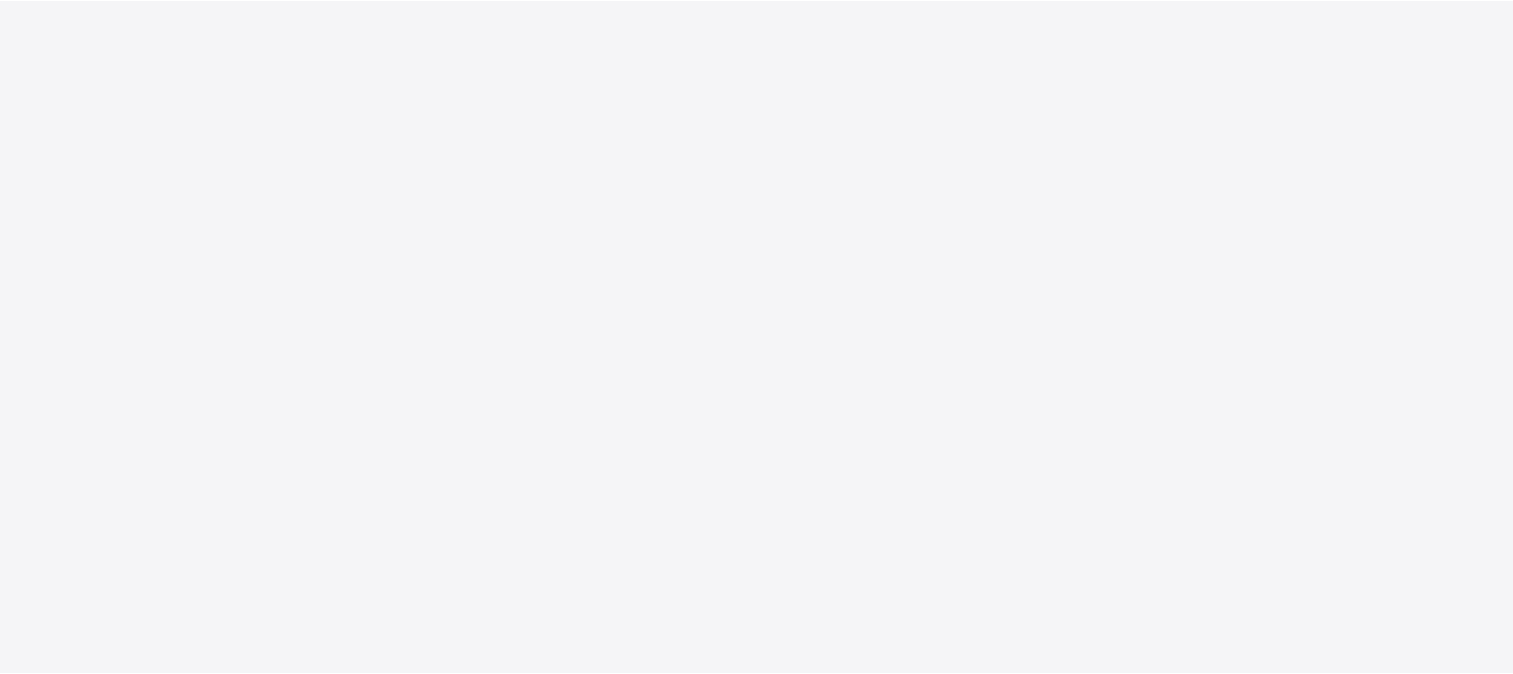 scroll, scrollTop: 0, scrollLeft: 0, axis: both 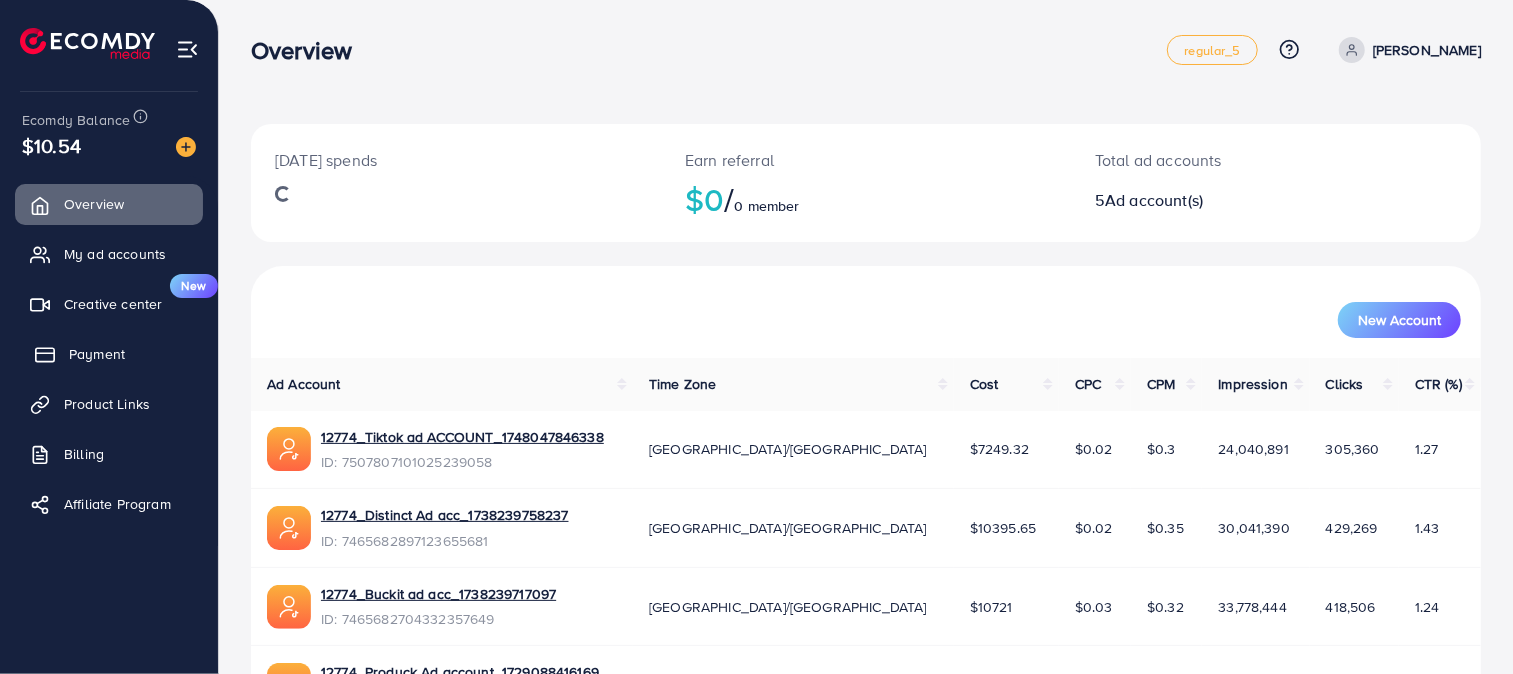 click on "Payment" at bounding box center [97, 354] 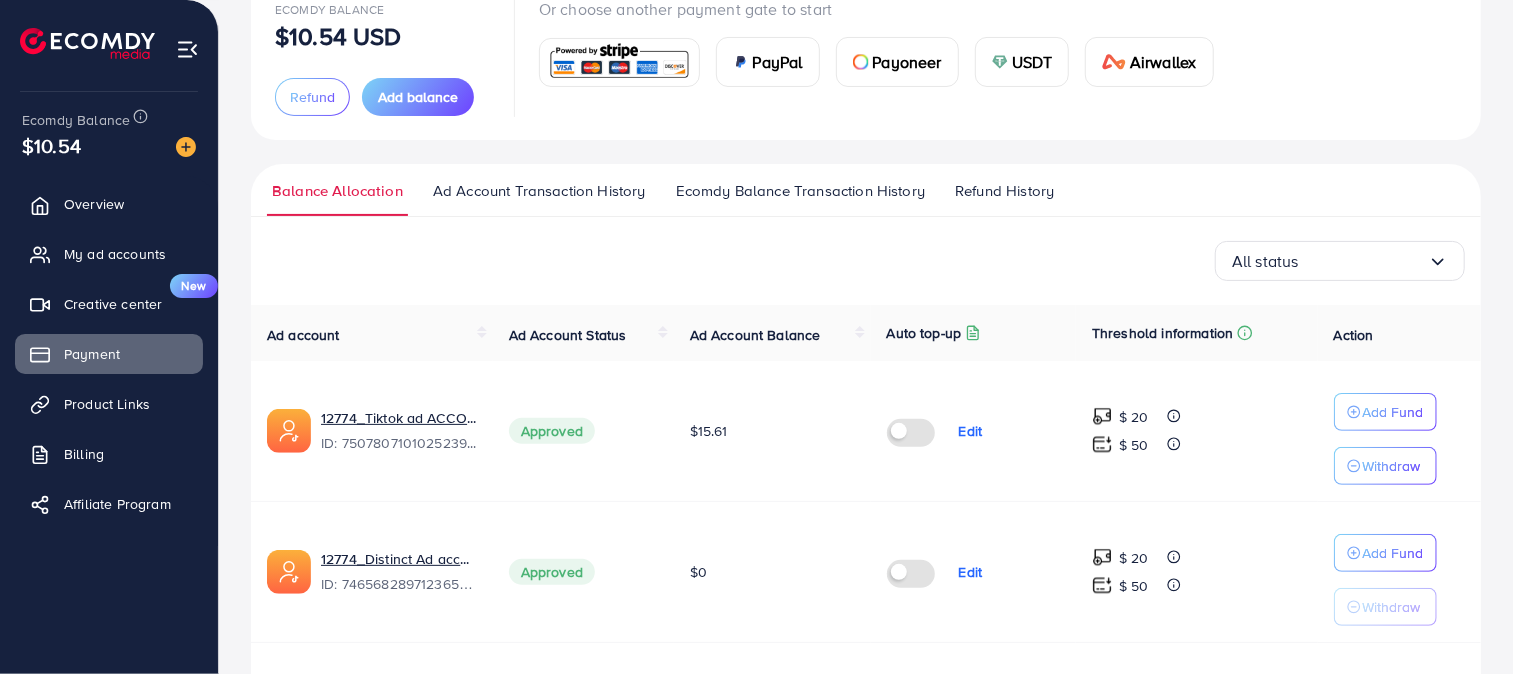 scroll, scrollTop: 124, scrollLeft: 0, axis: vertical 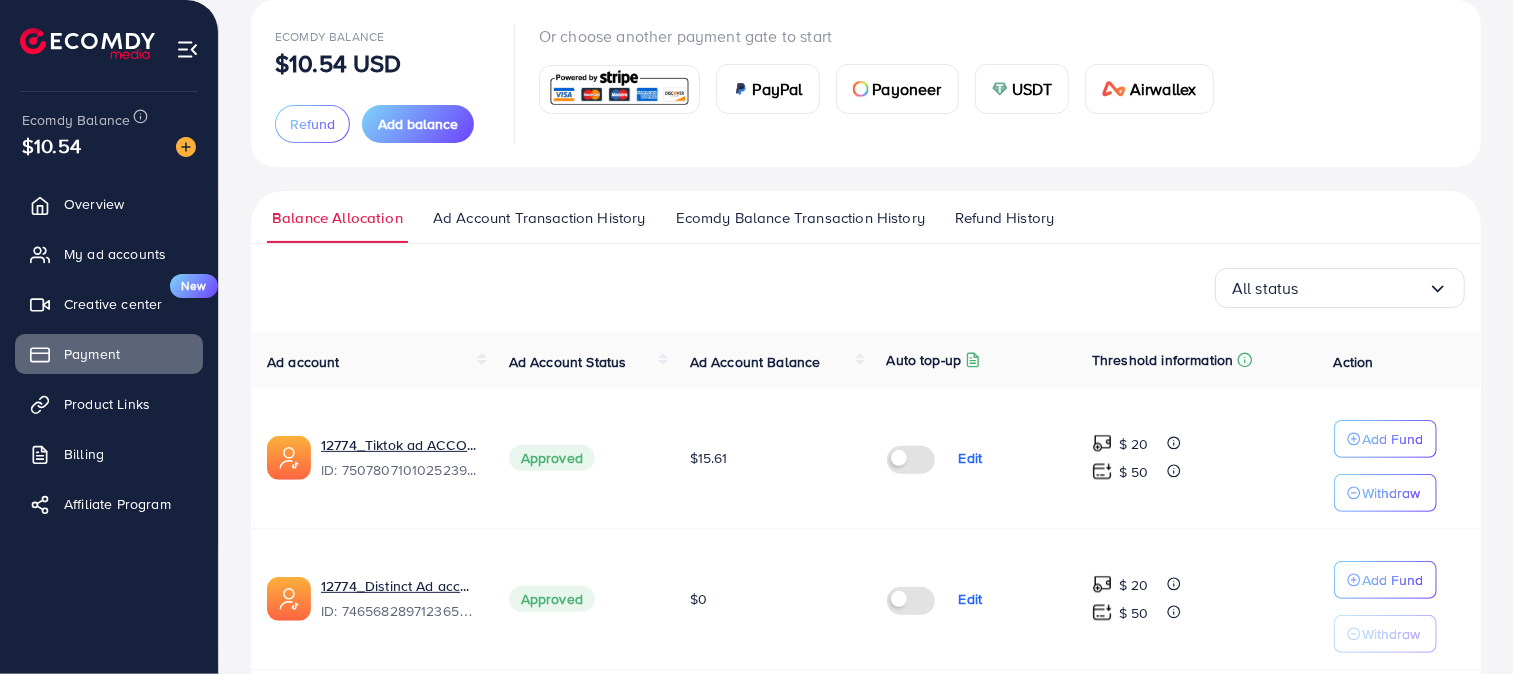 click on "USDT" at bounding box center [1032, 89] 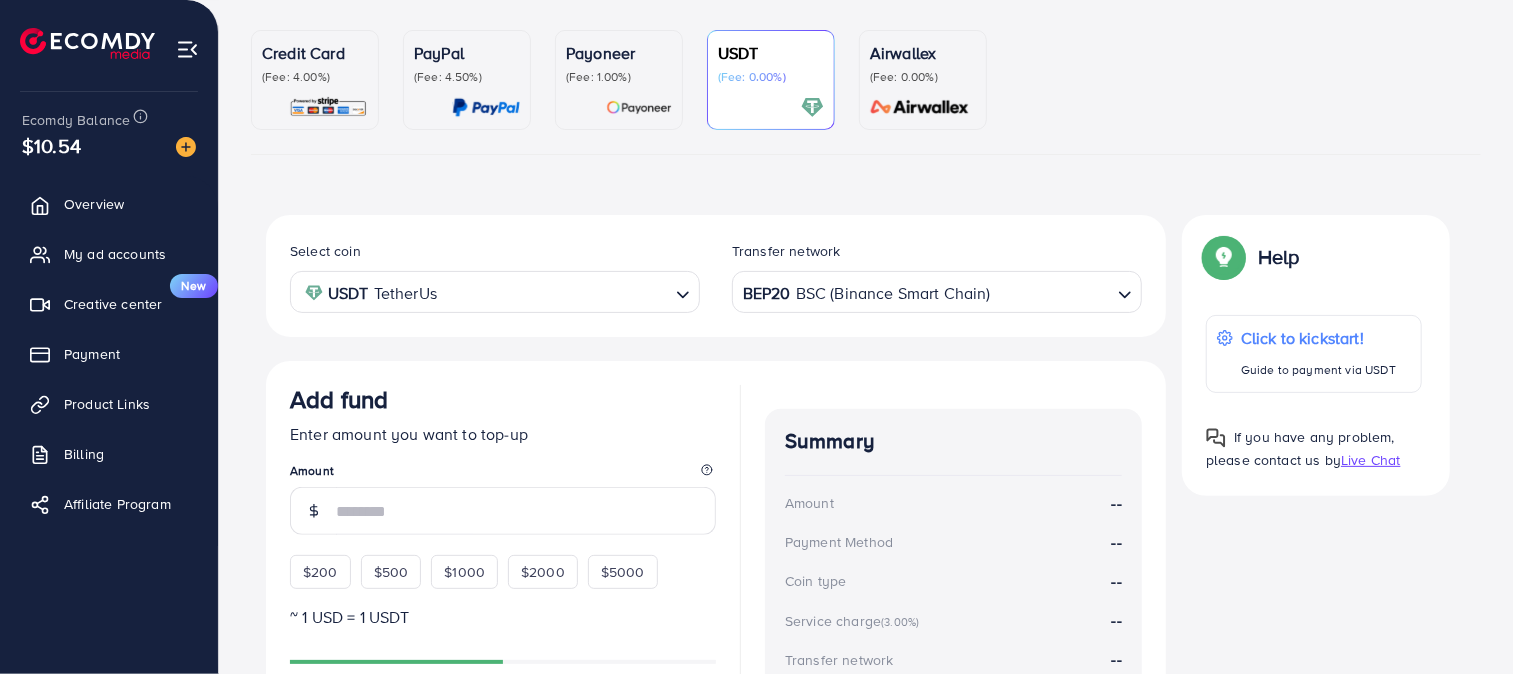 scroll, scrollTop: 178, scrollLeft: 0, axis: vertical 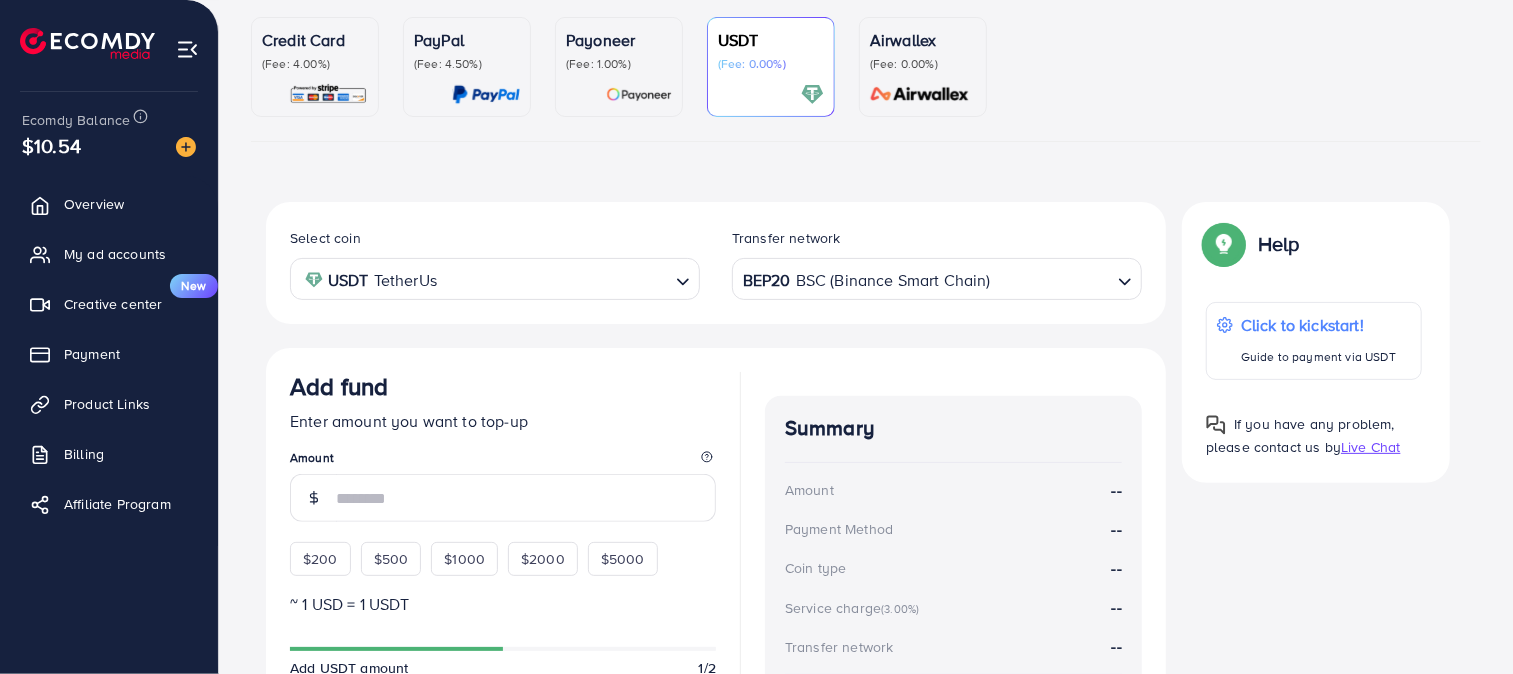 click on "BEP20 BSC (Binance Smart Chain)" at bounding box center [925, 277] 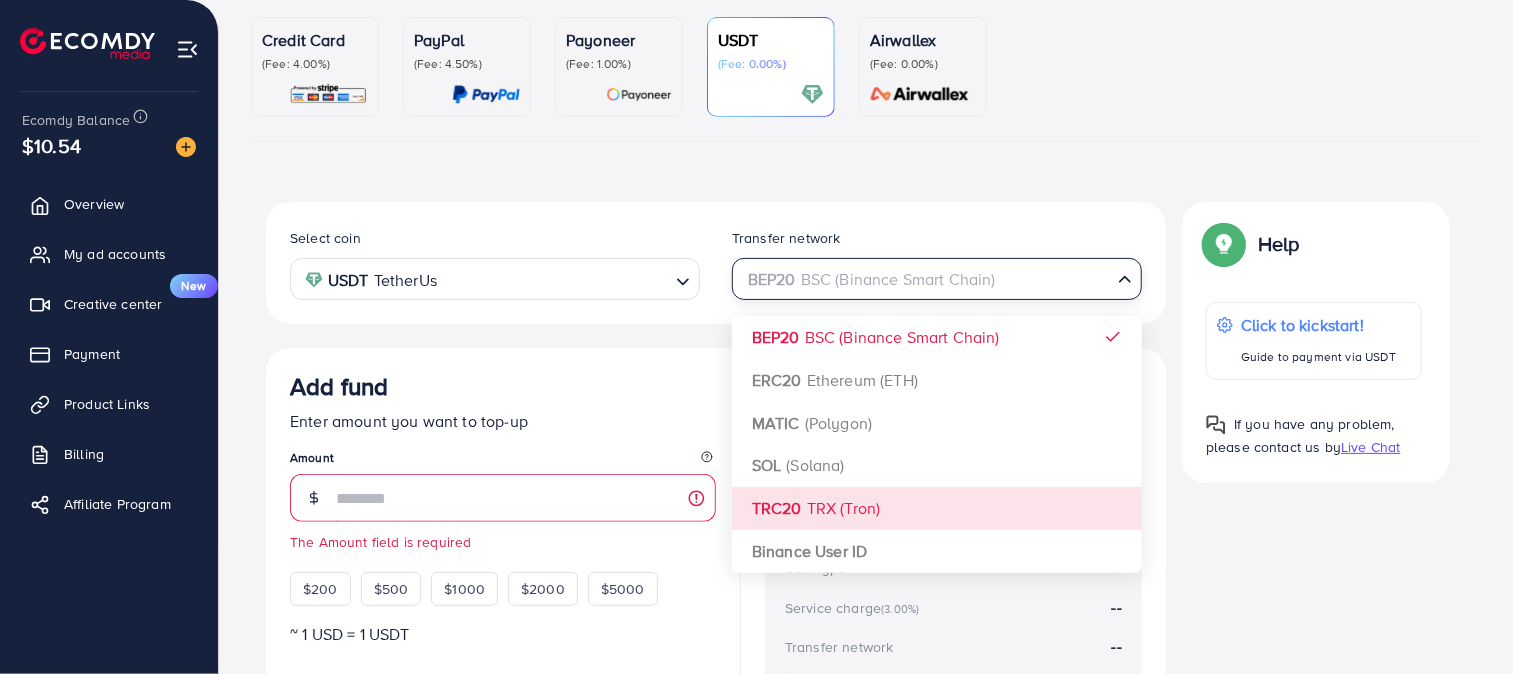 click on "Select coin   USDT TetherUs           Loading...     Transfer network   BEP20 BSC (Binance Smart Chain)           Loading...     BEP20 BSC (Binance Smart Chain) ERC20 Ethereum (ETH) MATIC (Polygon) SOL (Solana) TRC20 TRX (Tron) Binance User ID        Add fund  Enter amount you want to top-up Amount  The Amount field is required  $200 $500 $1000 $2000 $5000  ~ 1 USD = 1 USDT   Add USDT amount  1/2 I would like to make a donation to support my Account Manager. 5% 10% 15% 20%  Continue   Summary   Amount   --   Payment Method   --   Coin type   --   Service charge   (3.00%)   --   Transfer network   --   Total Amount   --" at bounding box center (716, 532) 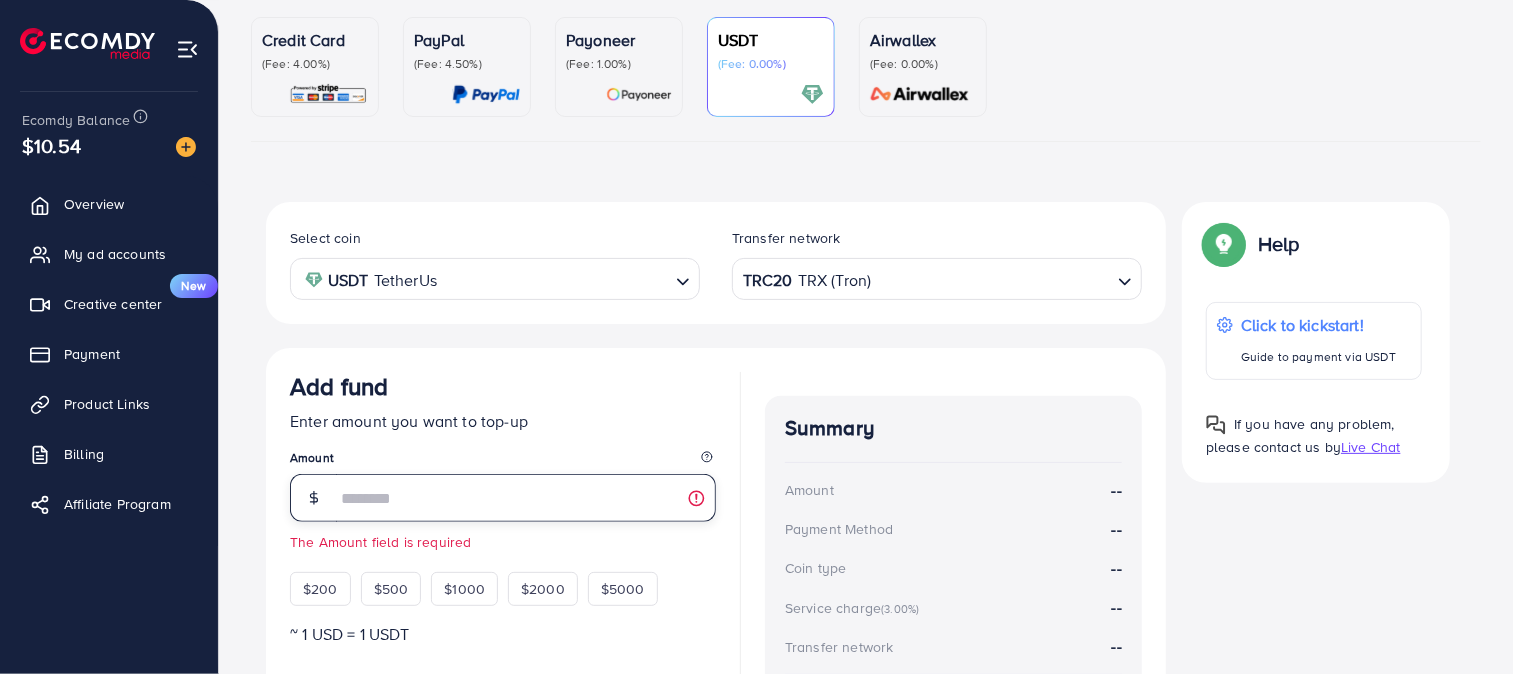 click at bounding box center [526, 498] 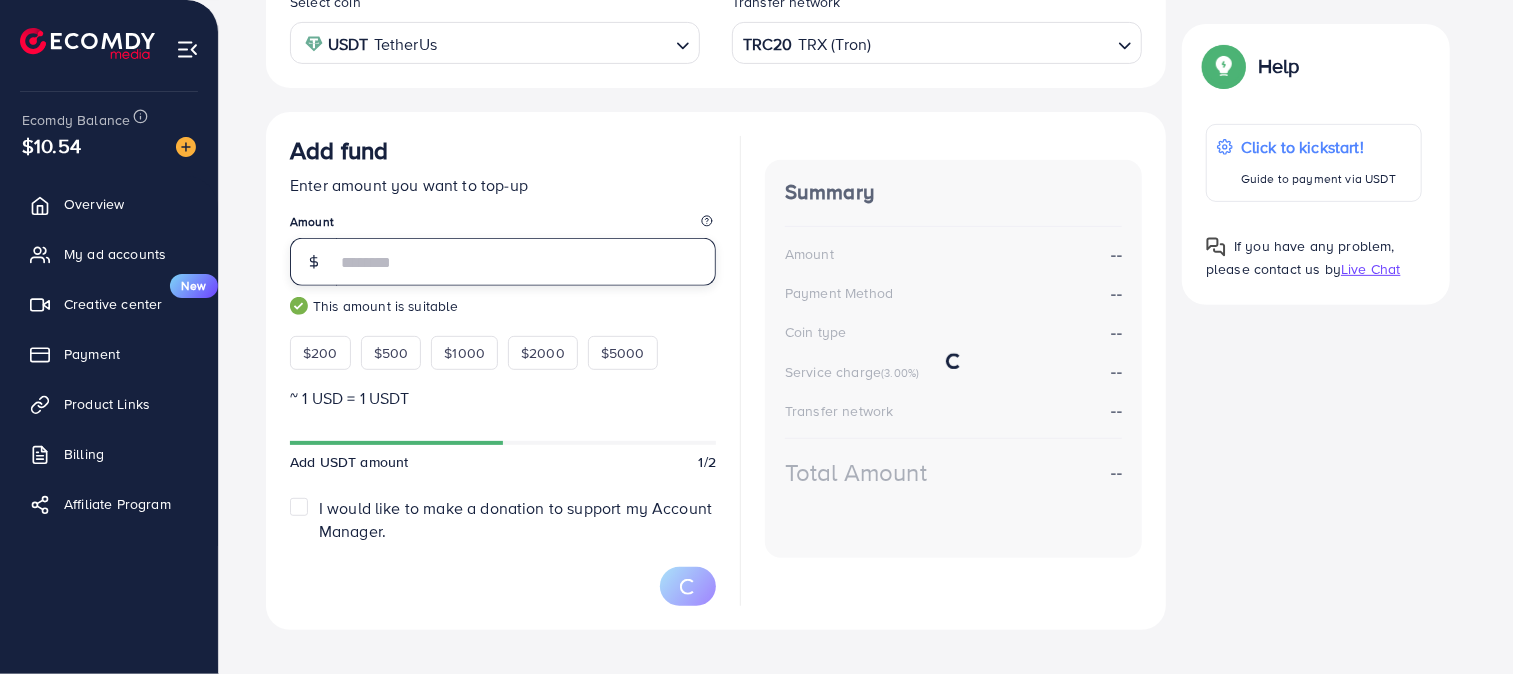 scroll, scrollTop: 424, scrollLeft: 0, axis: vertical 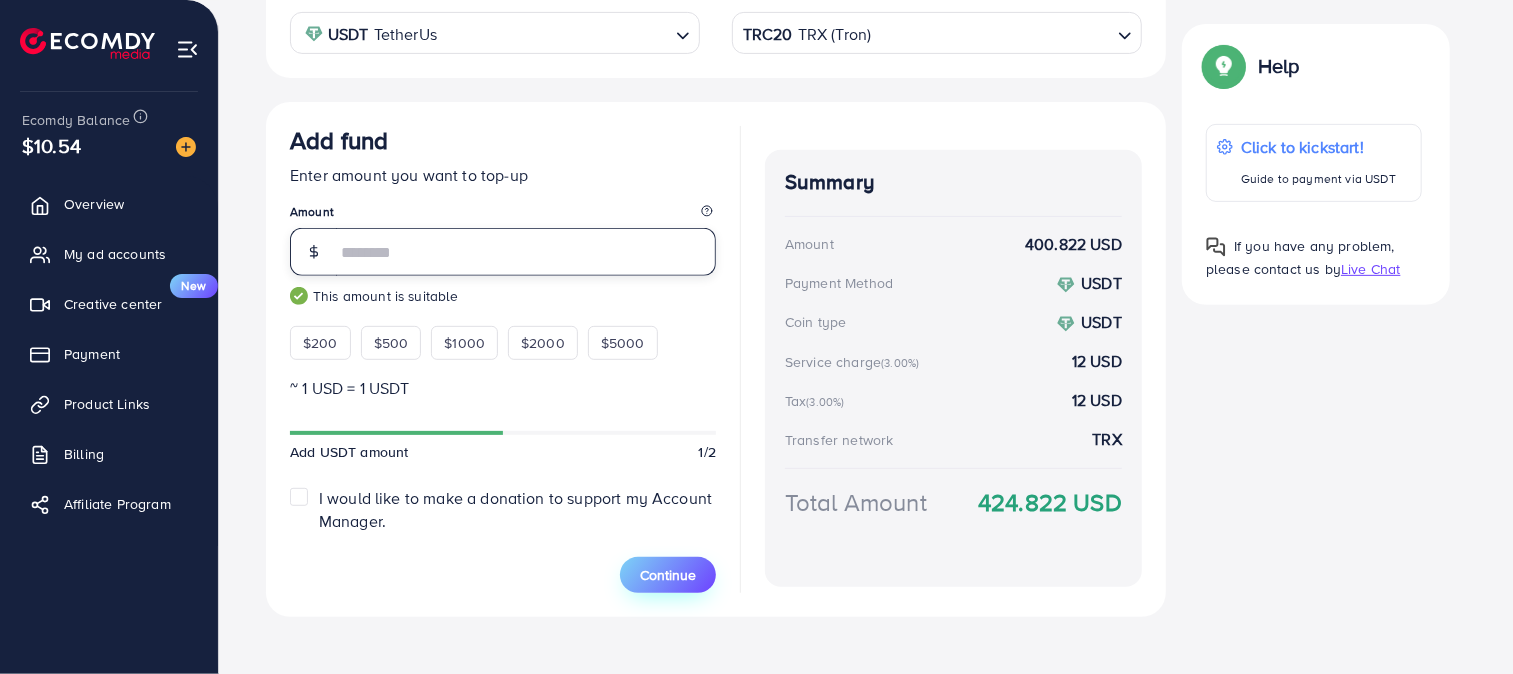 type on "***" 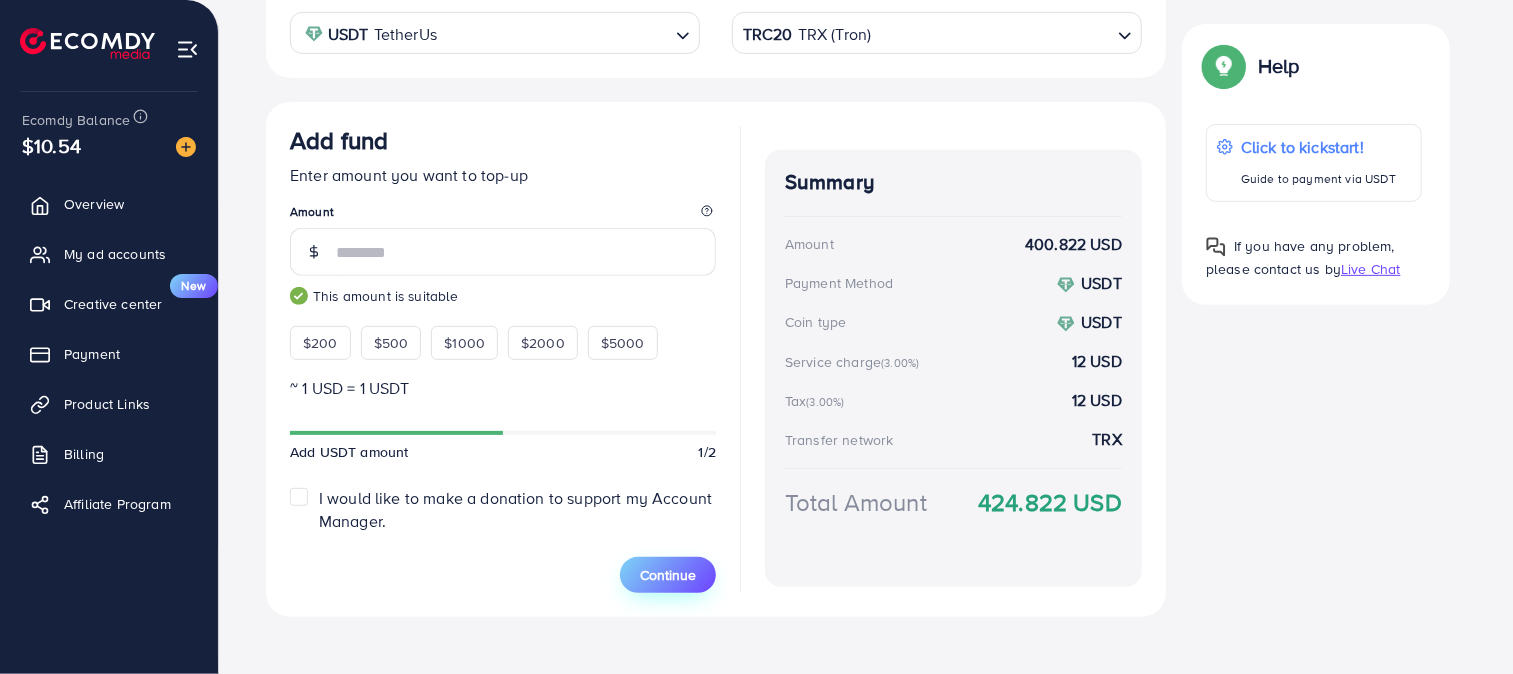 click on "Continue" at bounding box center [668, 575] 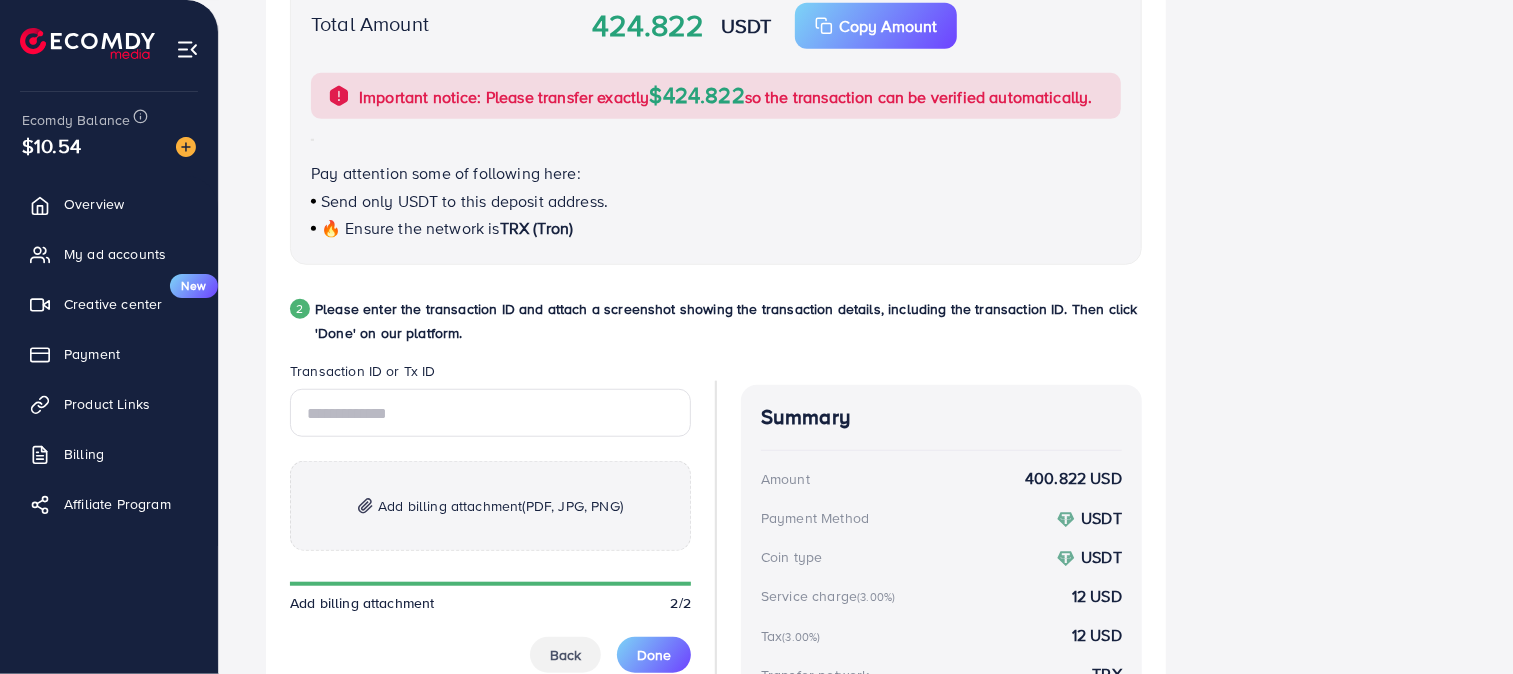 scroll, scrollTop: 783, scrollLeft: 0, axis: vertical 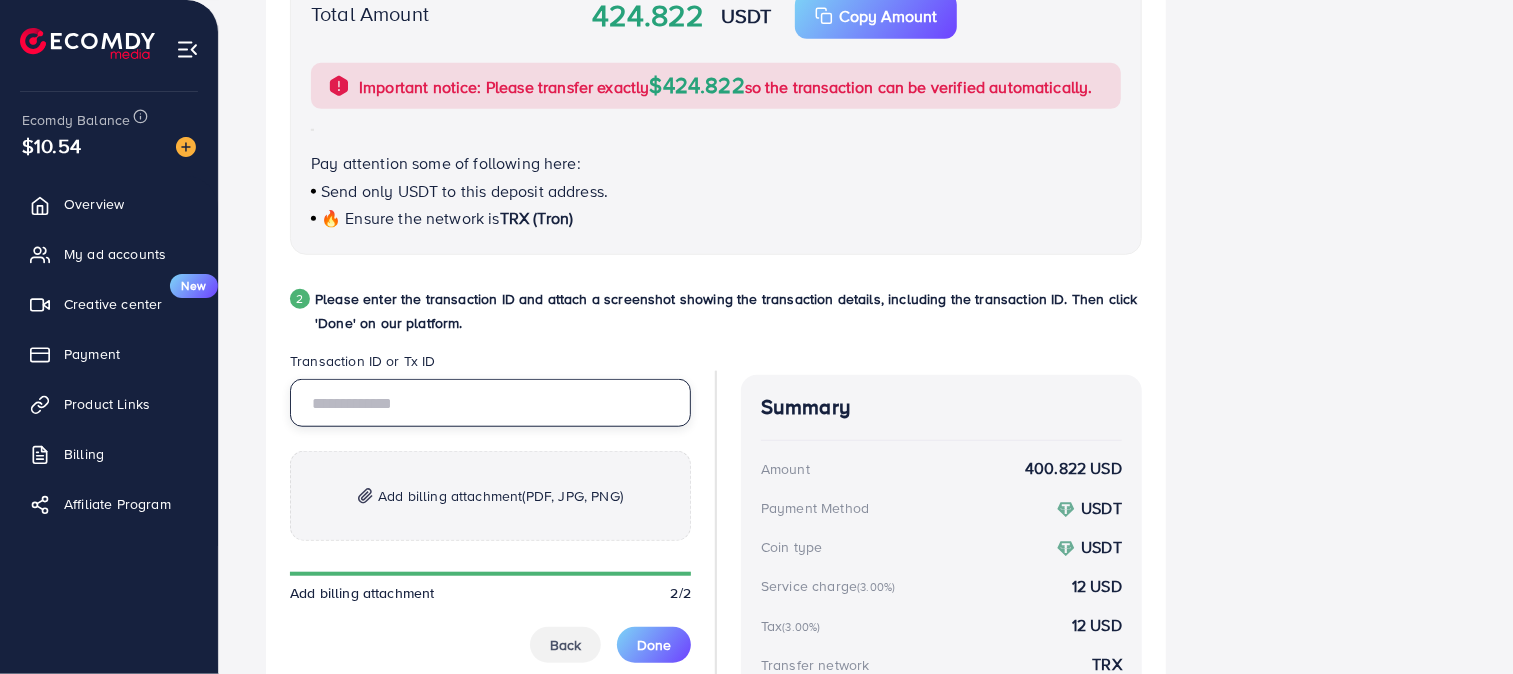 click at bounding box center (490, 403) 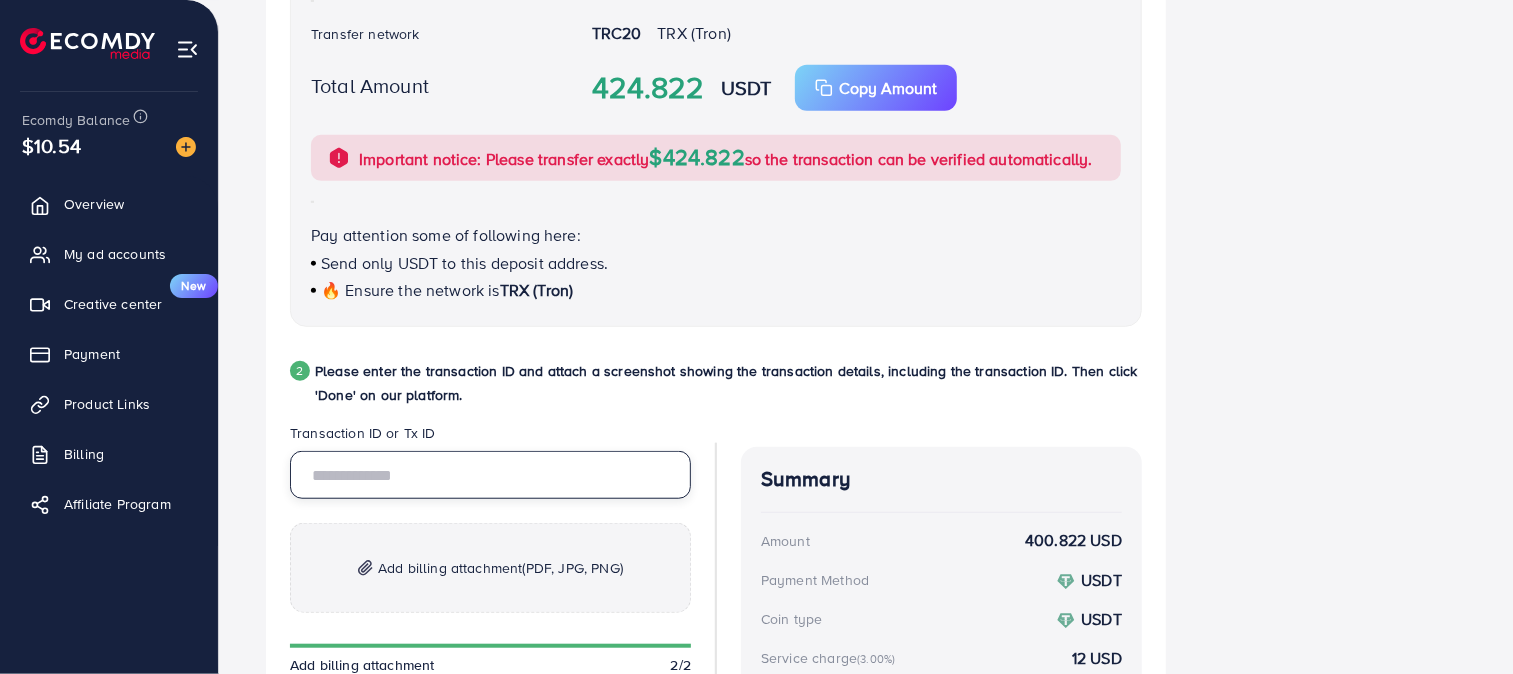 scroll, scrollTop: 706, scrollLeft: 0, axis: vertical 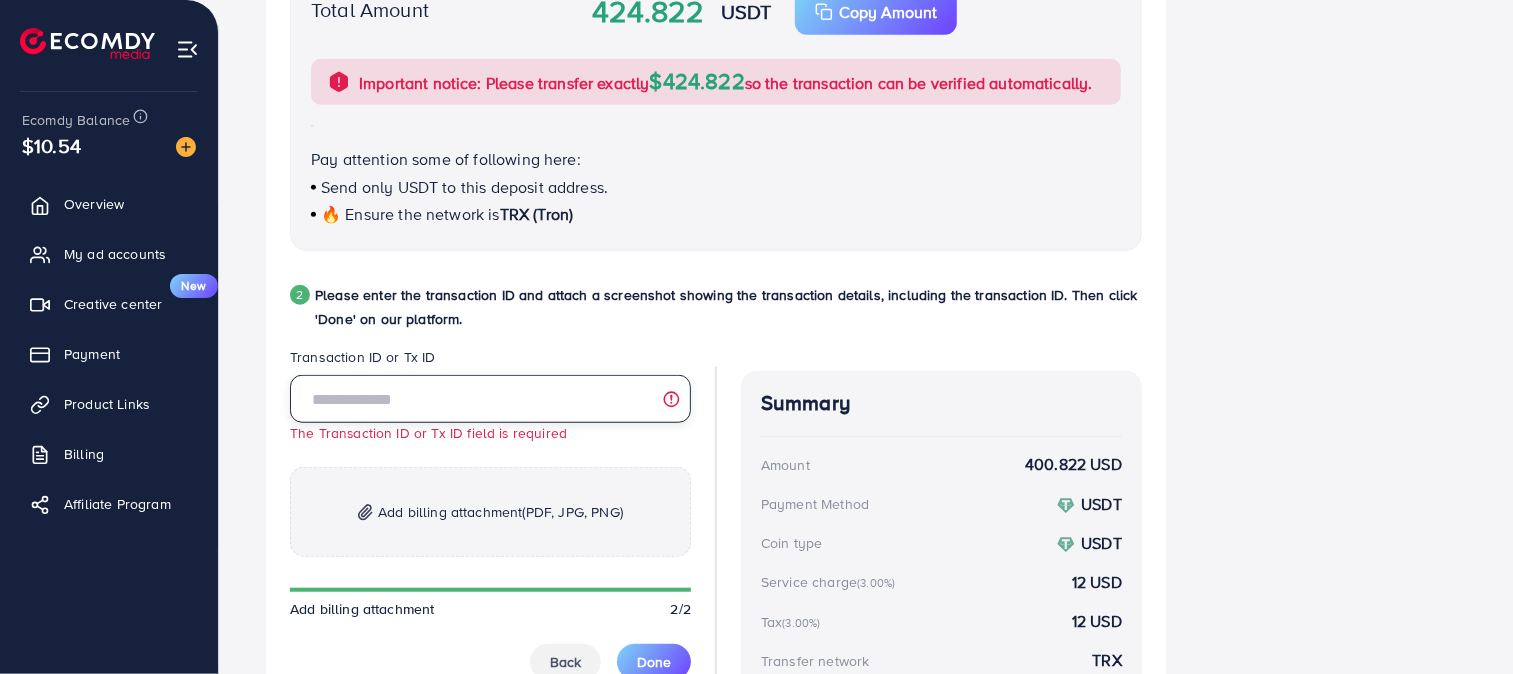 click at bounding box center (490, 399) 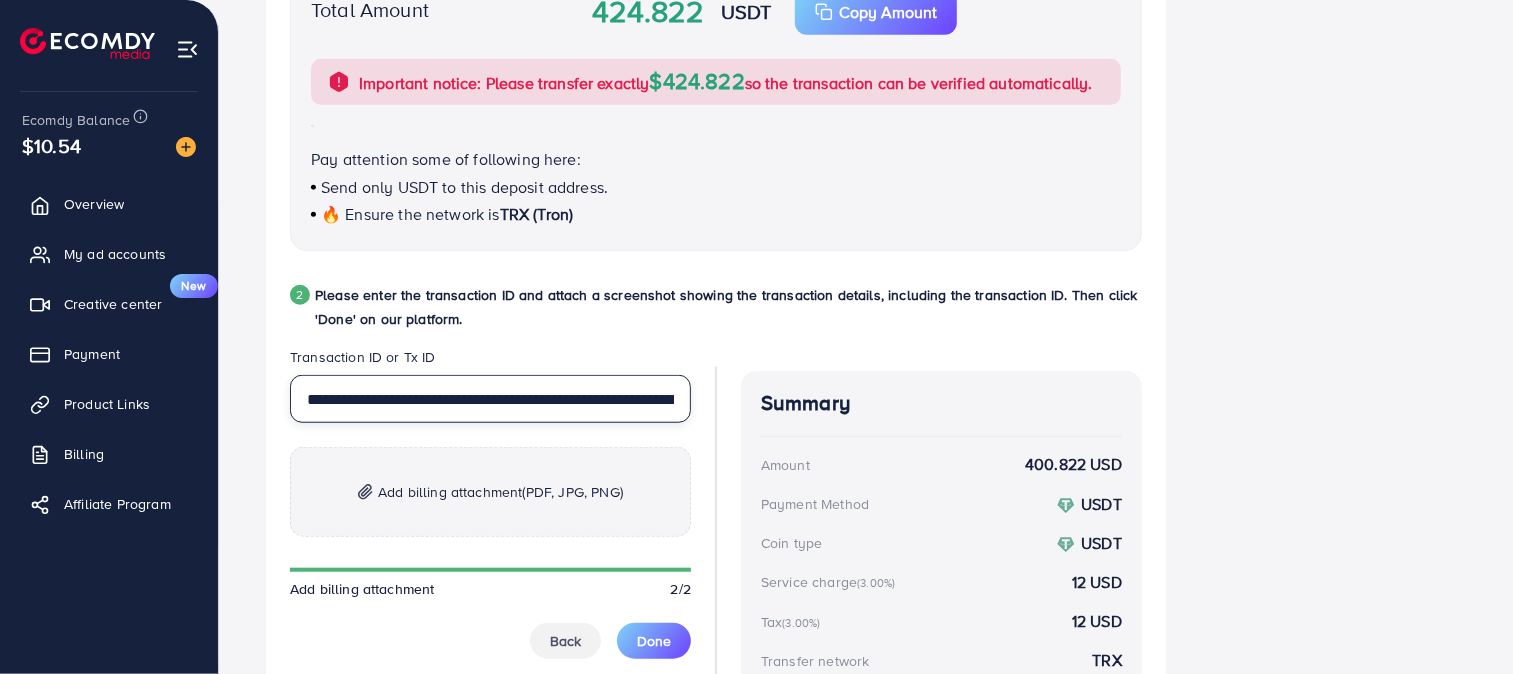 scroll, scrollTop: 0, scrollLeft: 191, axis: horizontal 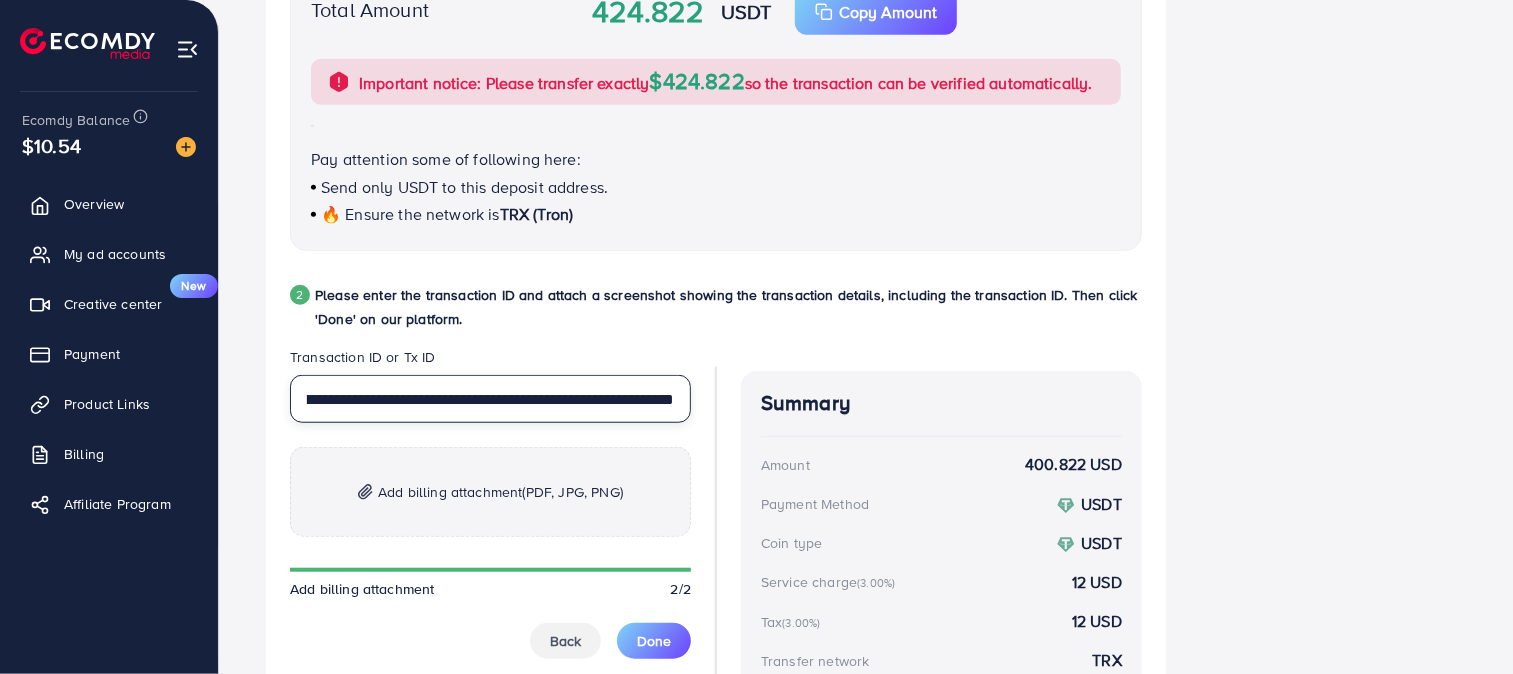 type on "**********" 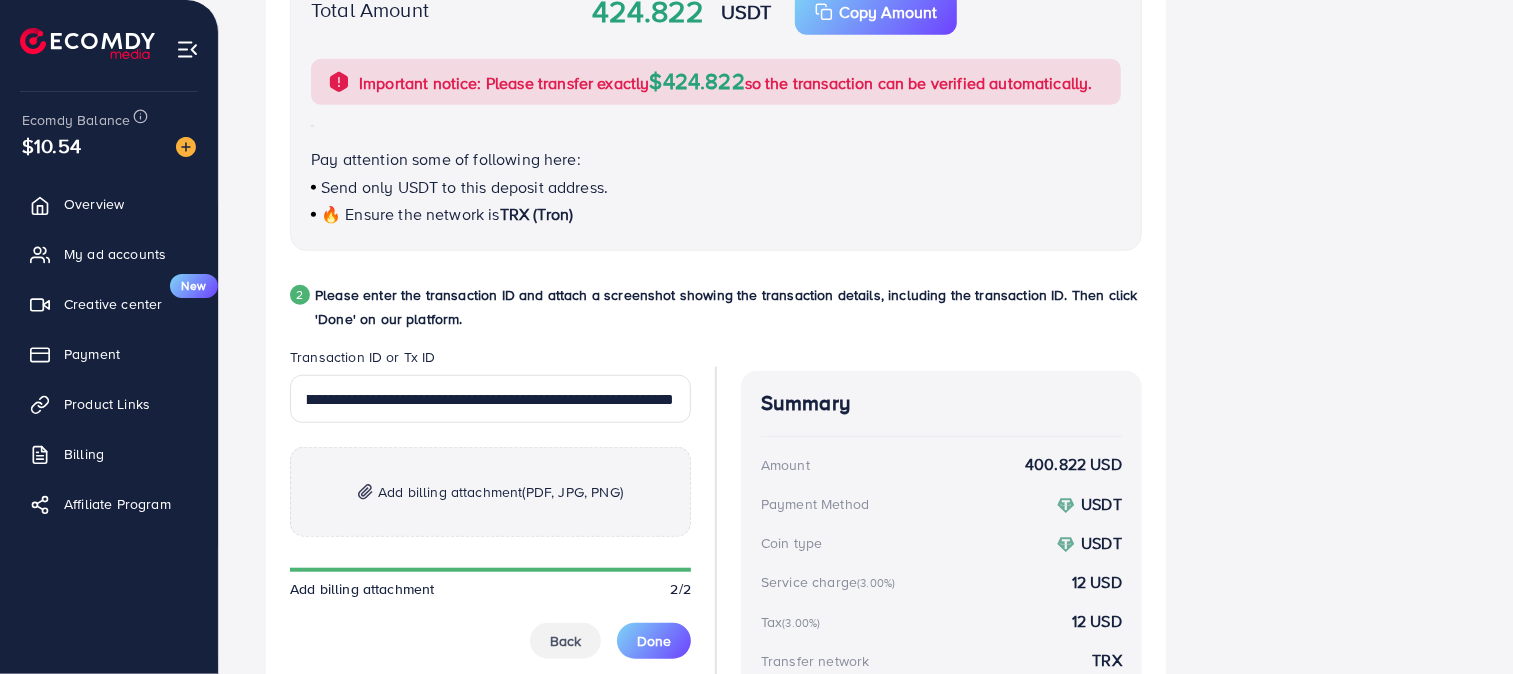 click on "Add billing attachment  (PDF, JPG, PNG)" at bounding box center [500, 492] 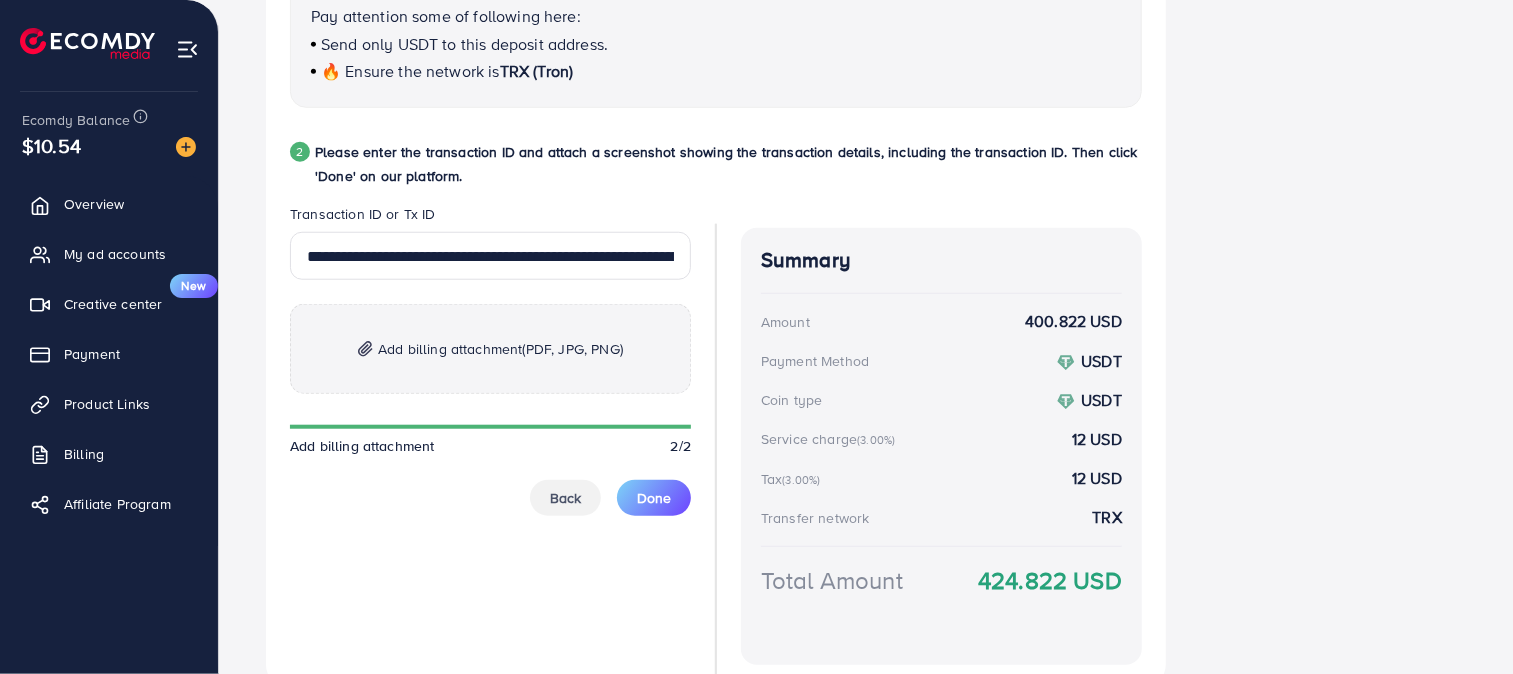 scroll, scrollTop: 932, scrollLeft: 0, axis: vertical 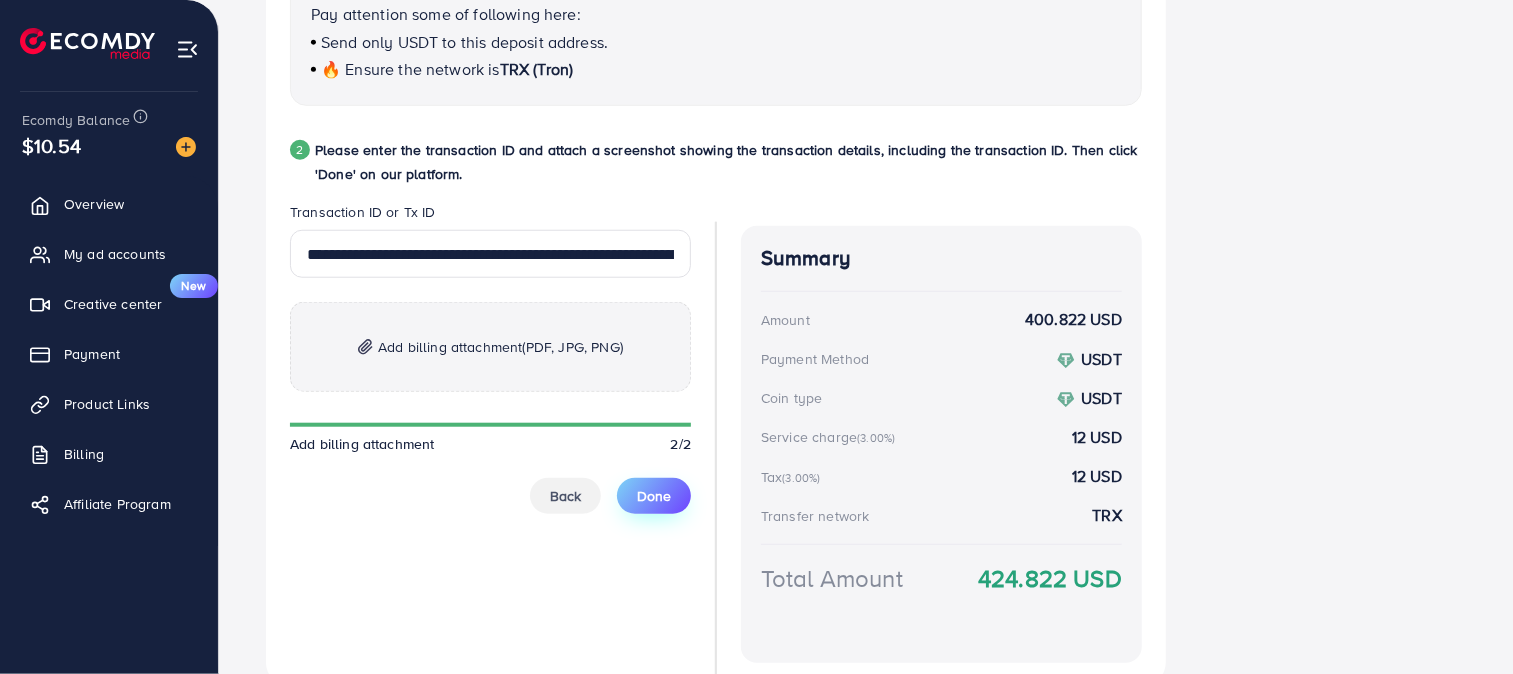 click on "Done" at bounding box center (654, 496) 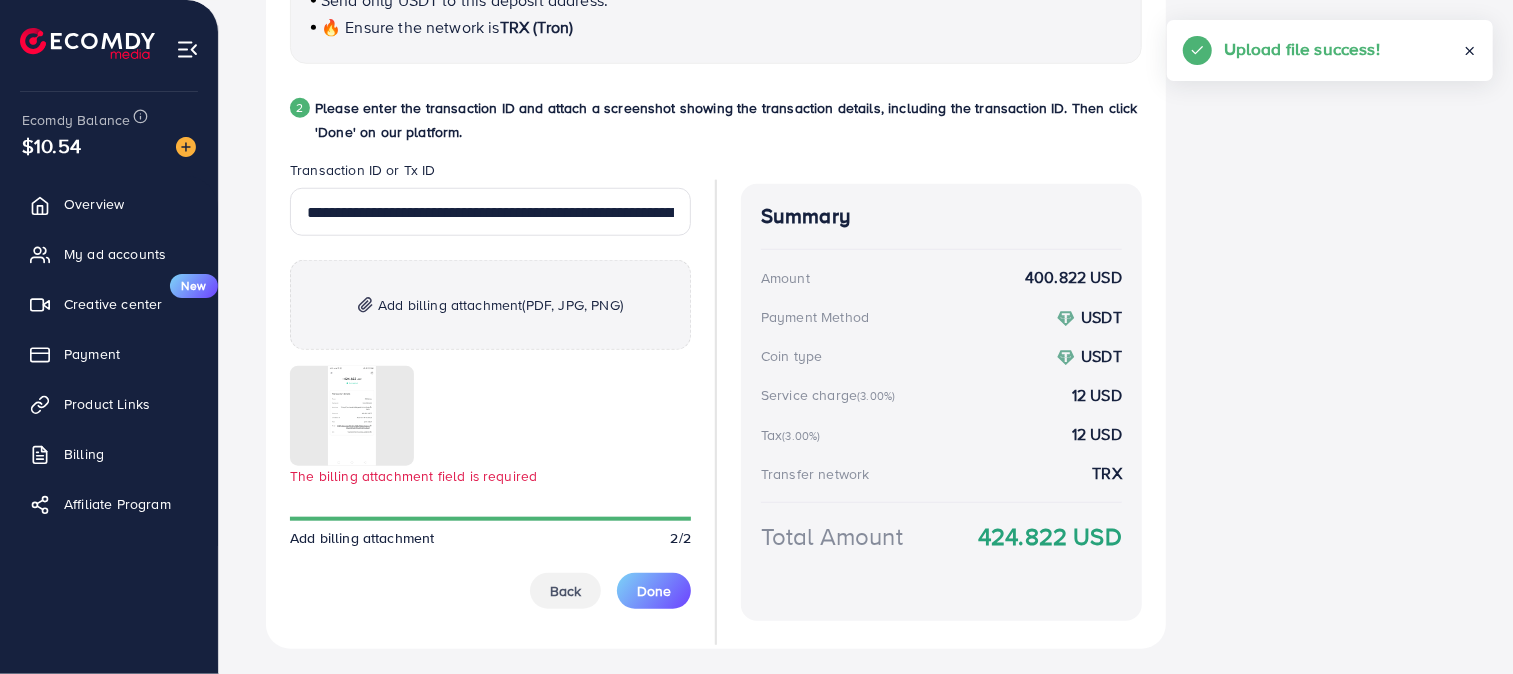 scroll, scrollTop: 975, scrollLeft: 0, axis: vertical 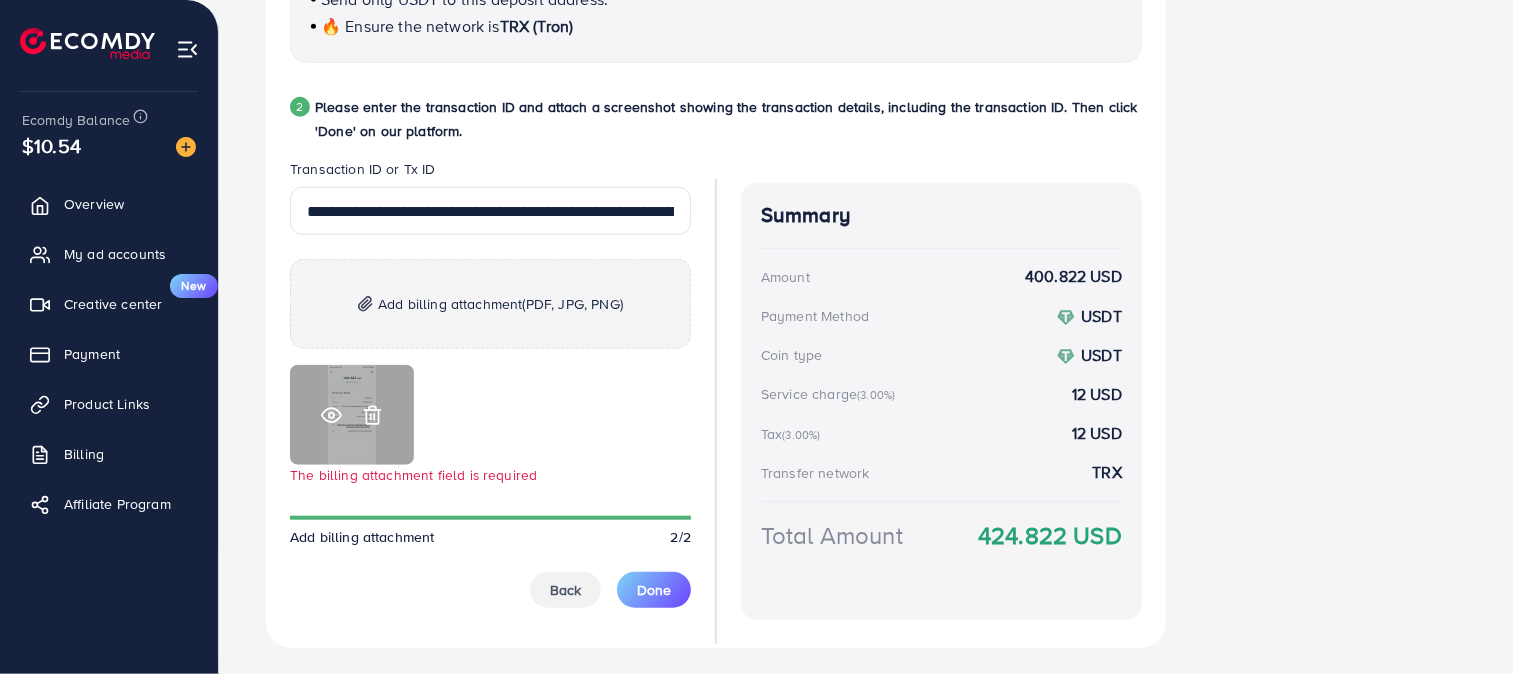 click 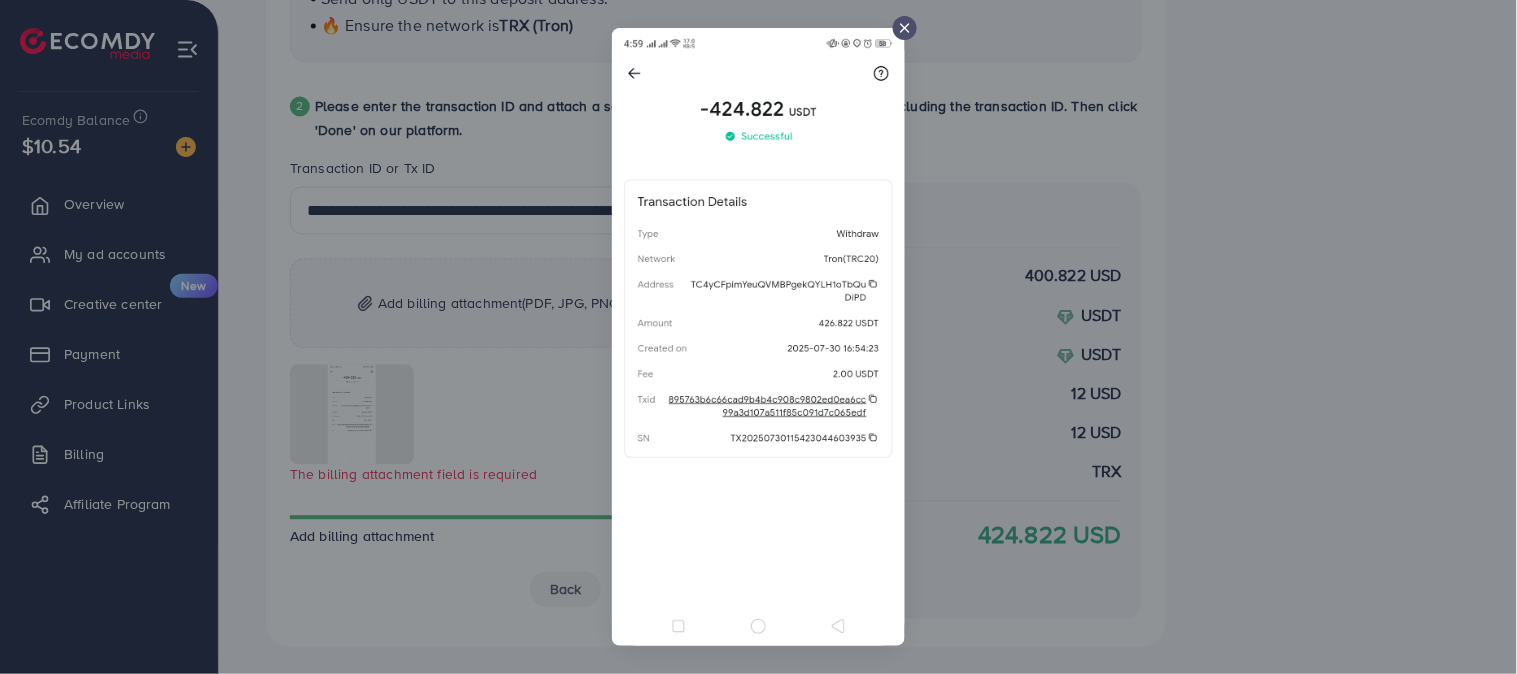 click 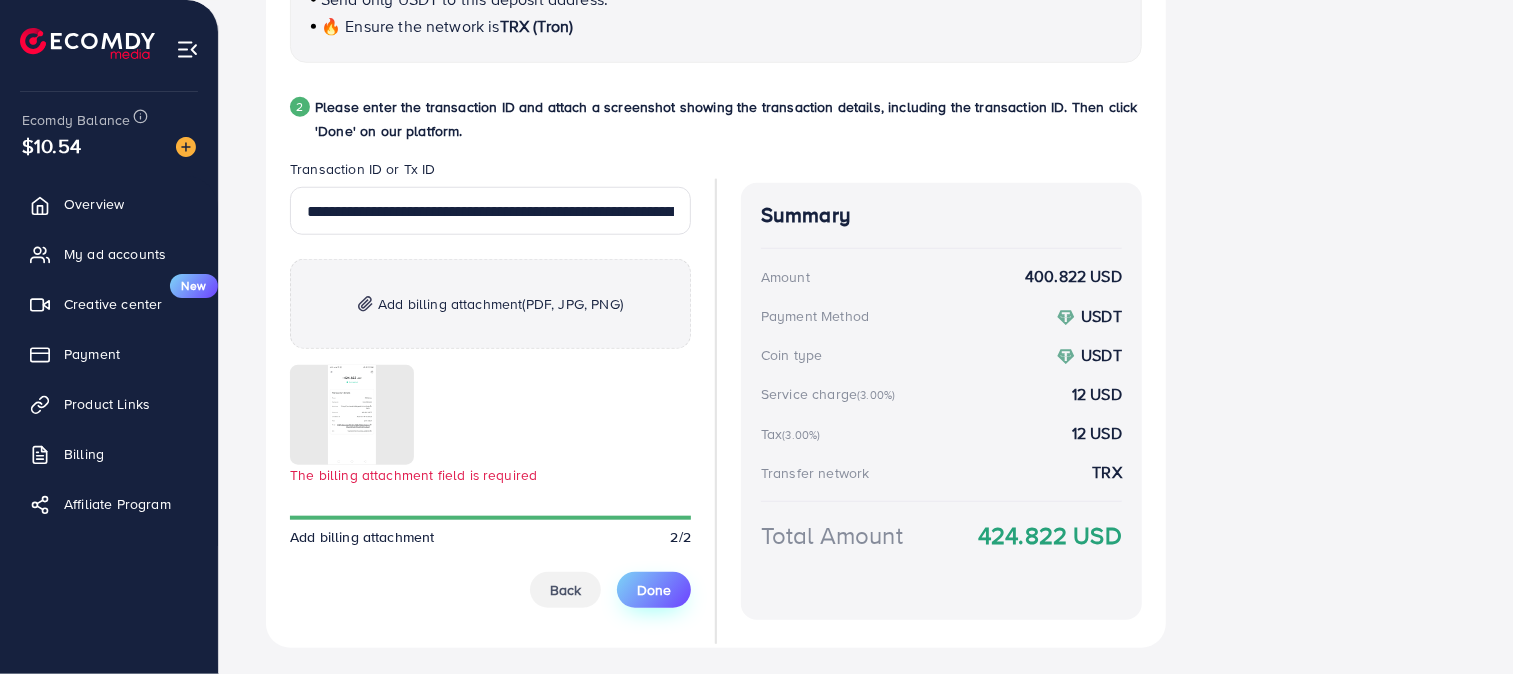click on "Done" at bounding box center [654, 590] 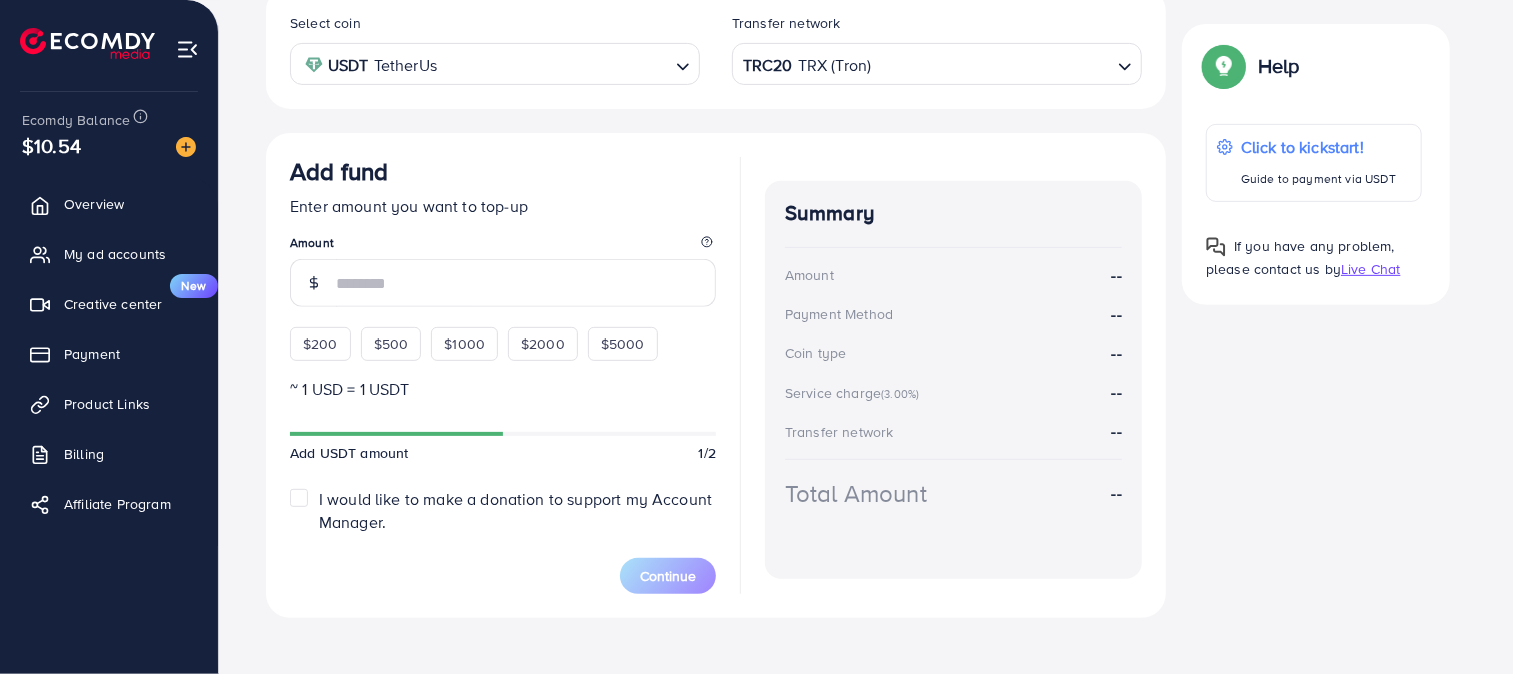 scroll, scrollTop: 407, scrollLeft: 0, axis: vertical 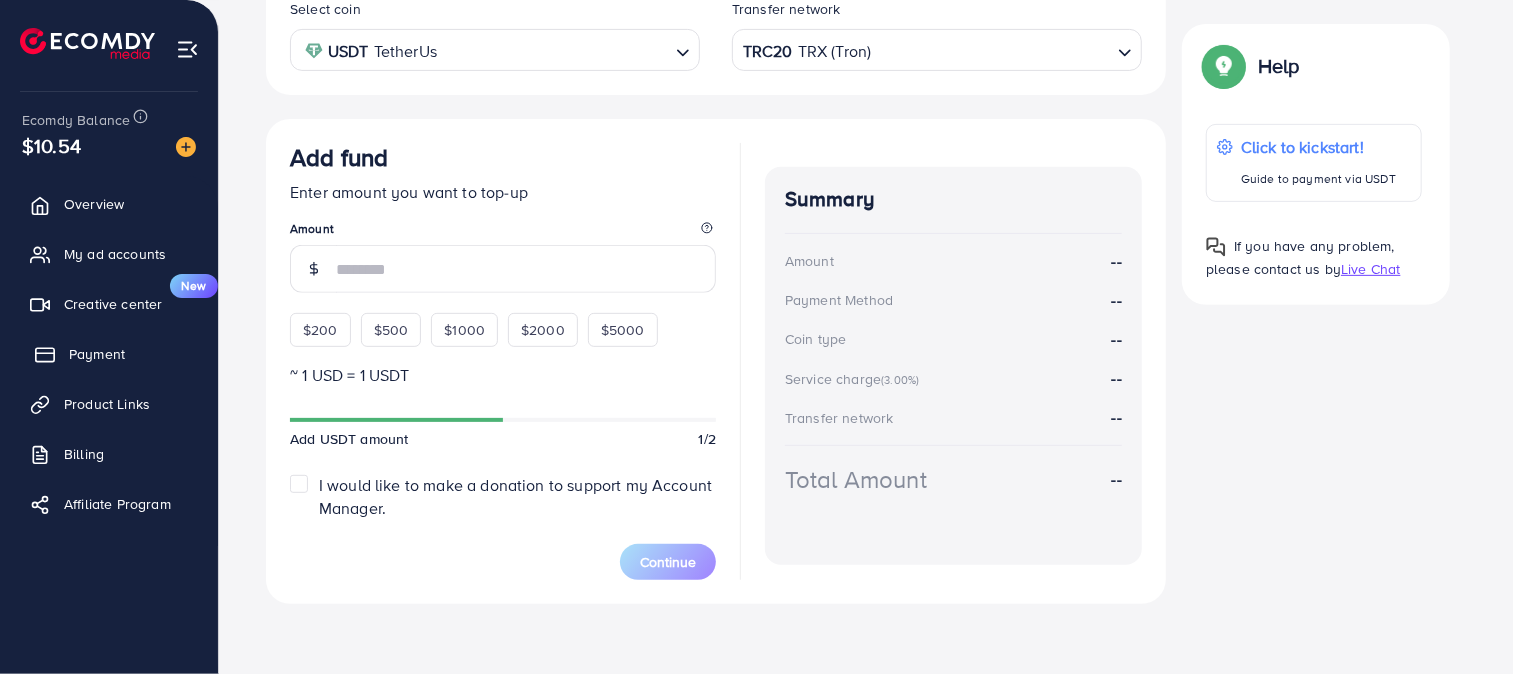 click on "Payment" at bounding box center (109, 354) 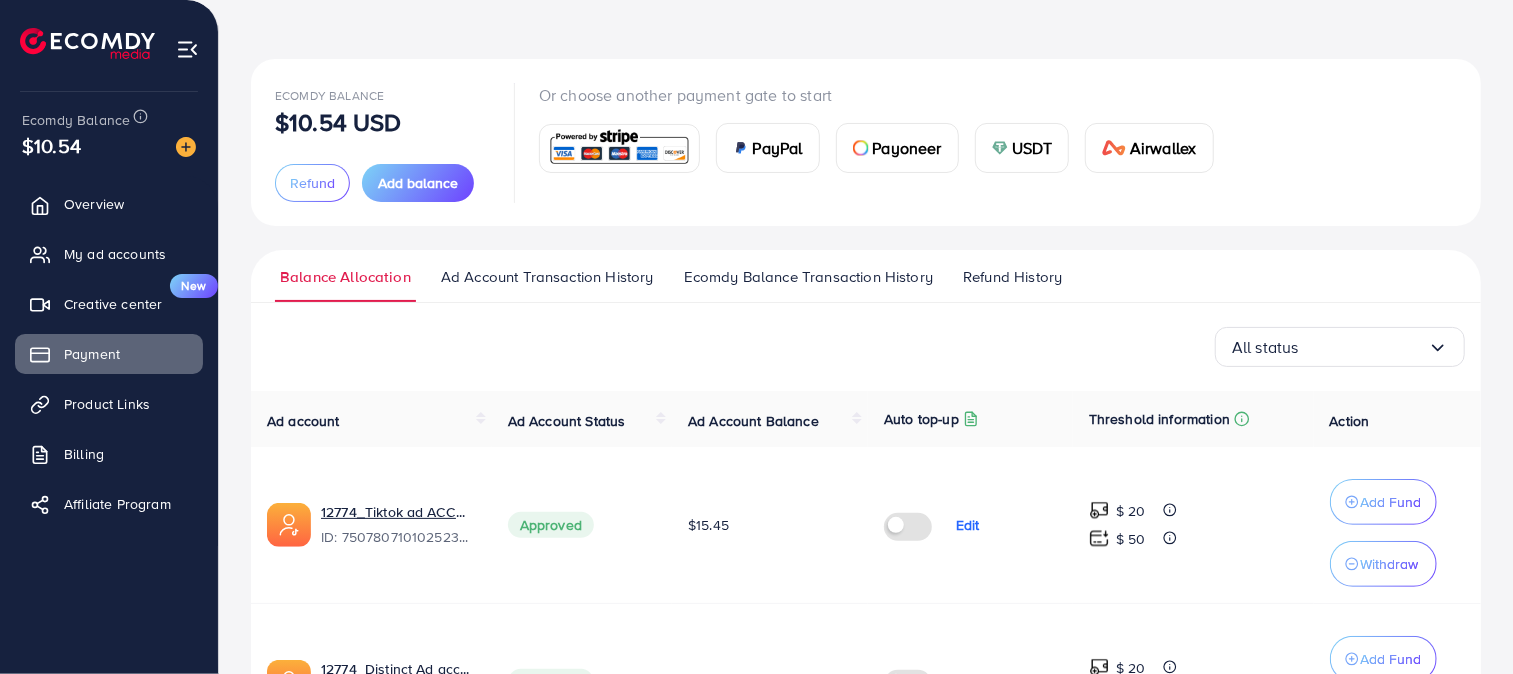 scroll, scrollTop: 63, scrollLeft: 0, axis: vertical 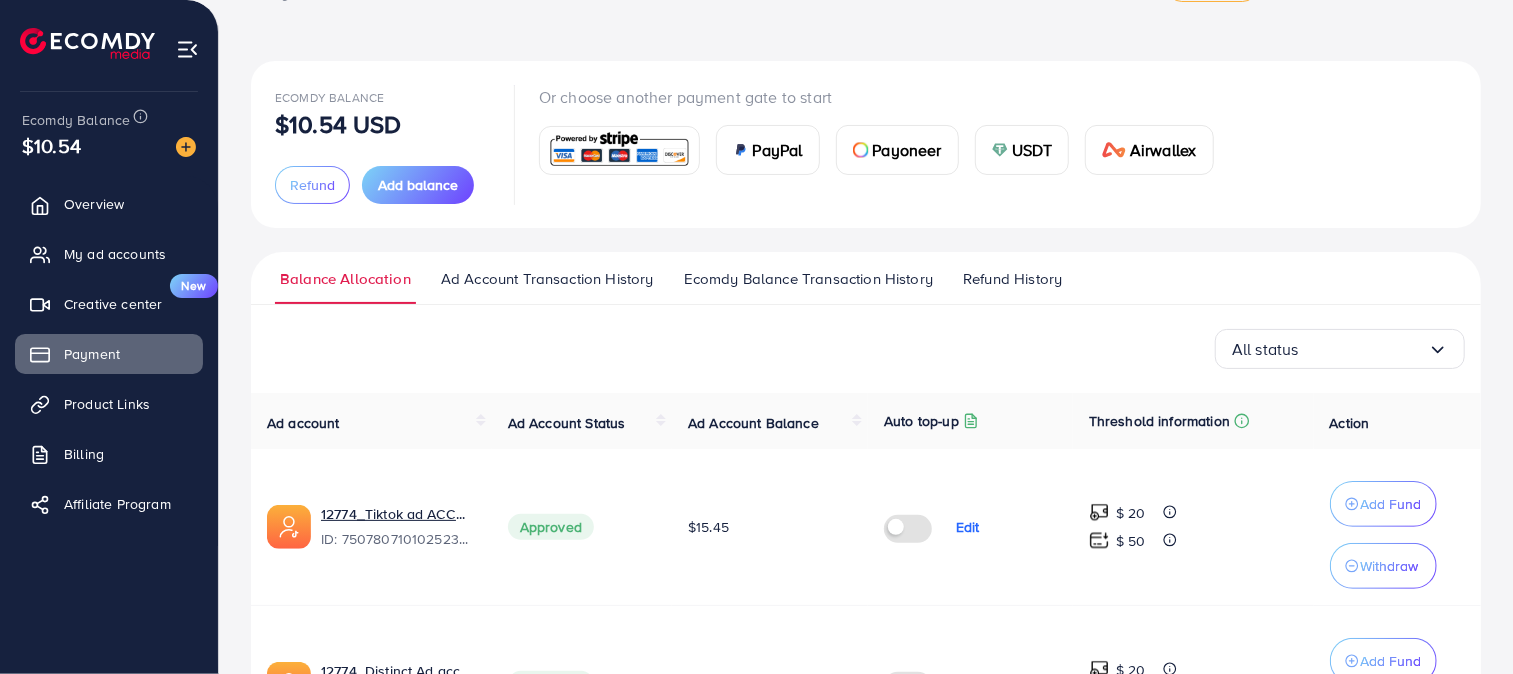 click on "Ecomdy Balance Transaction History" at bounding box center [808, 279] 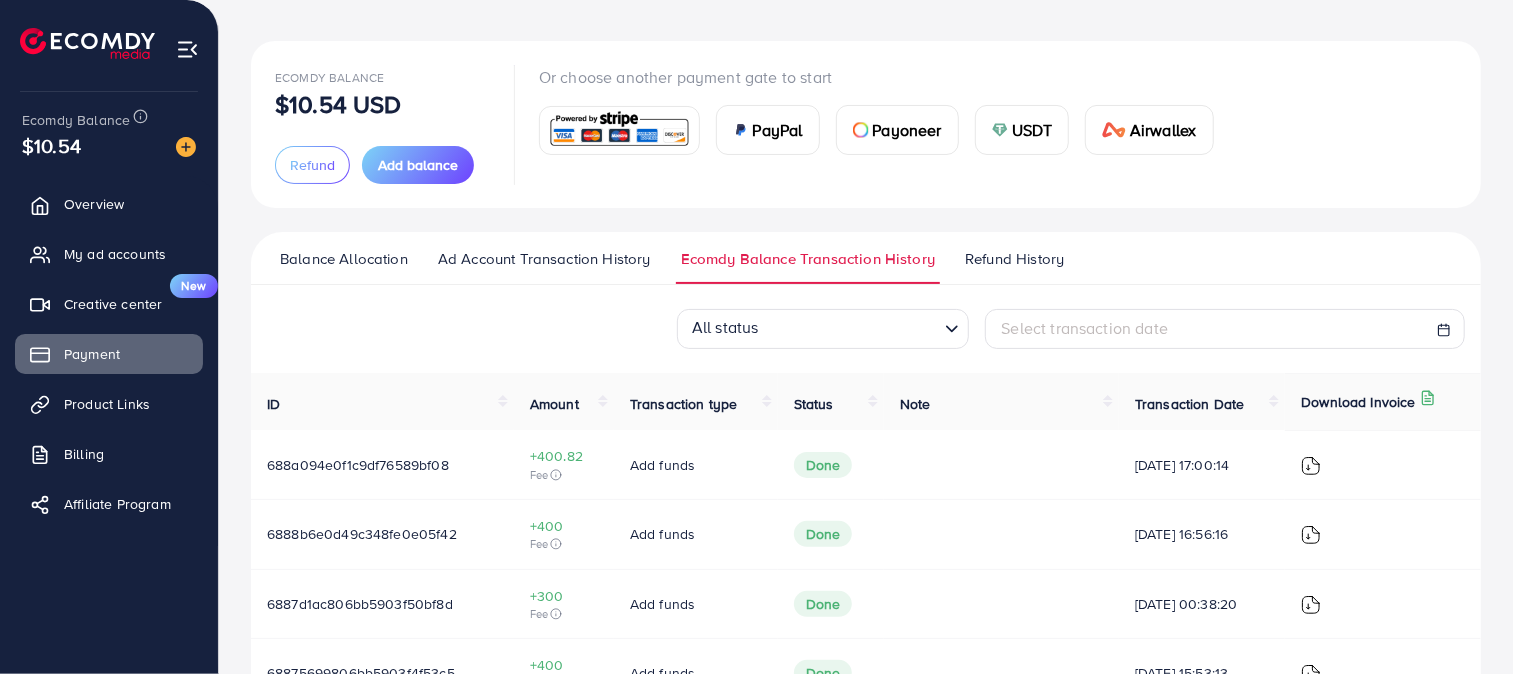 scroll, scrollTop: 84, scrollLeft: 0, axis: vertical 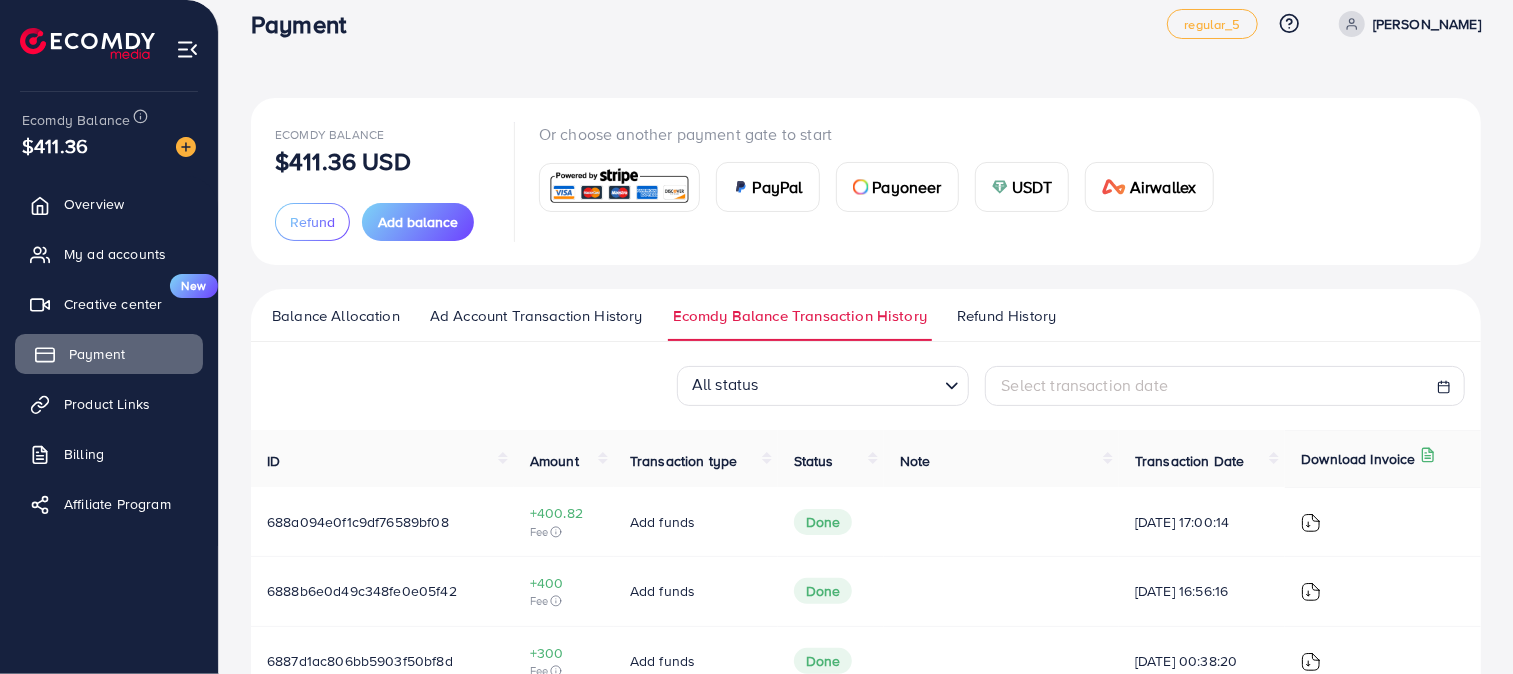 click on "Payment" at bounding box center [109, 354] 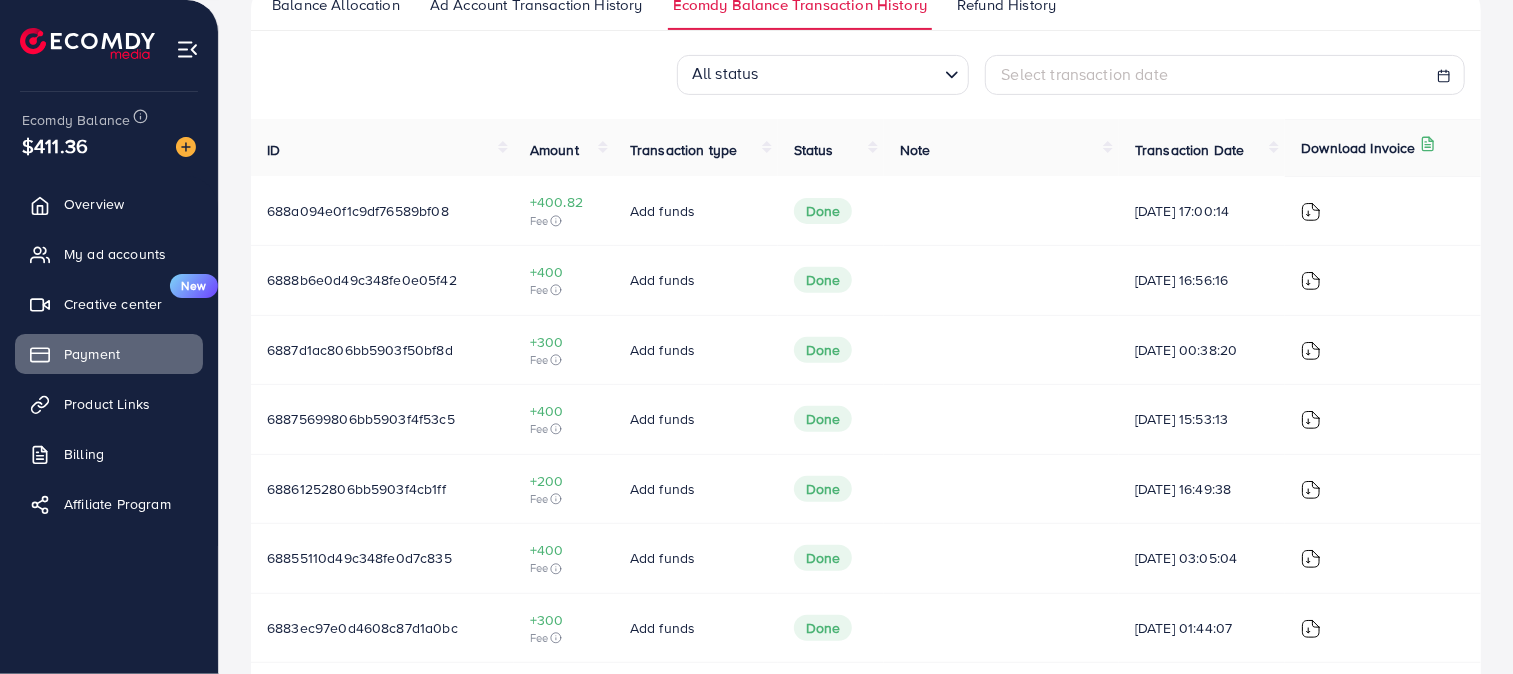 scroll, scrollTop: 342, scrollLeft: 0, axis: vertical 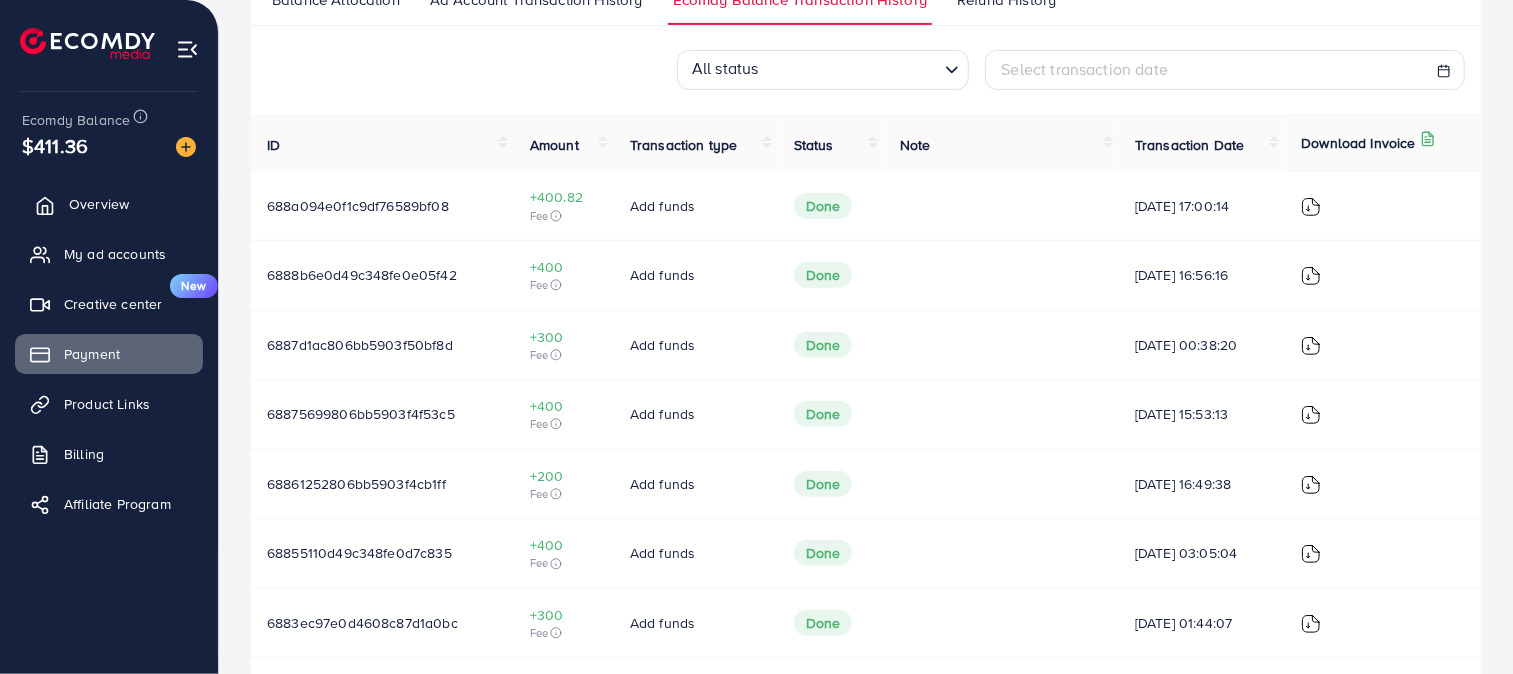 click on "Overview" at bounding box center (99, 204) 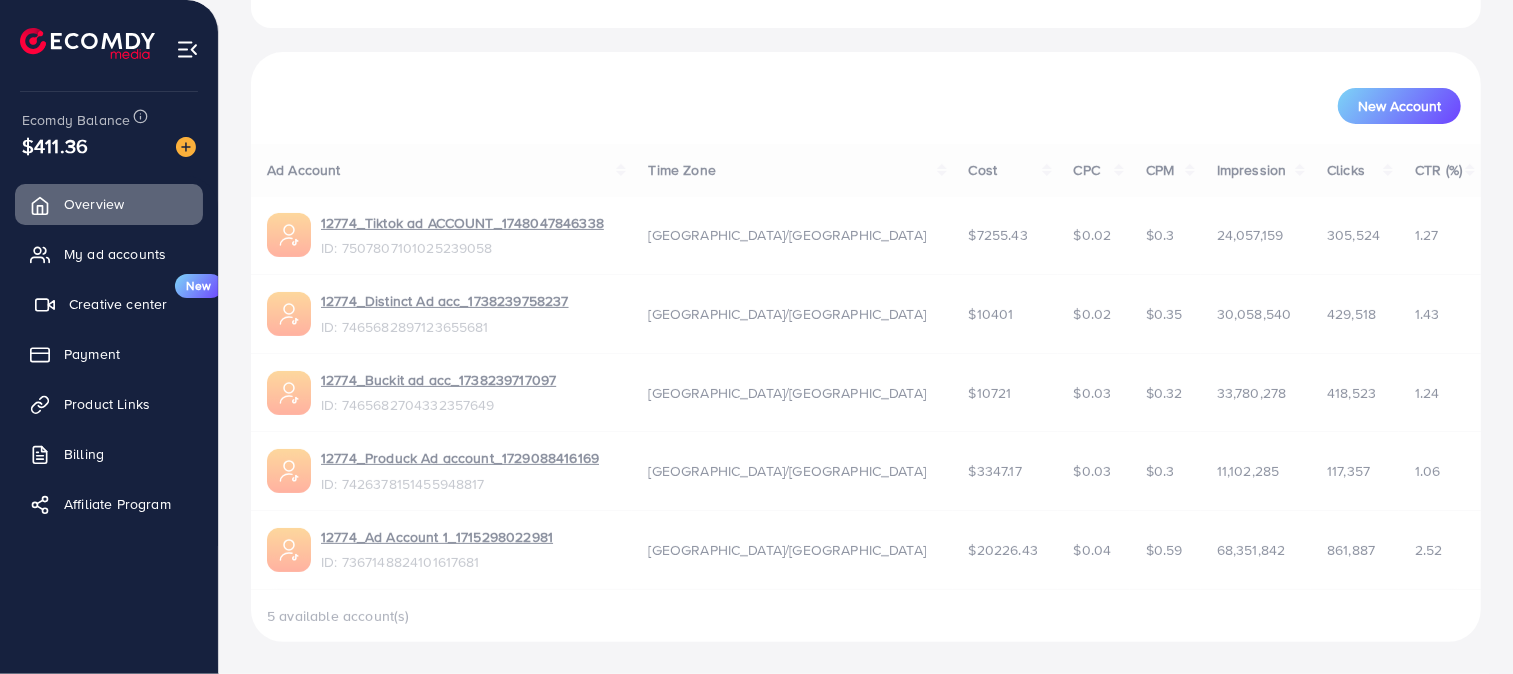 scroll, scrollTop: 0, scrollLeft: 0, axis: both 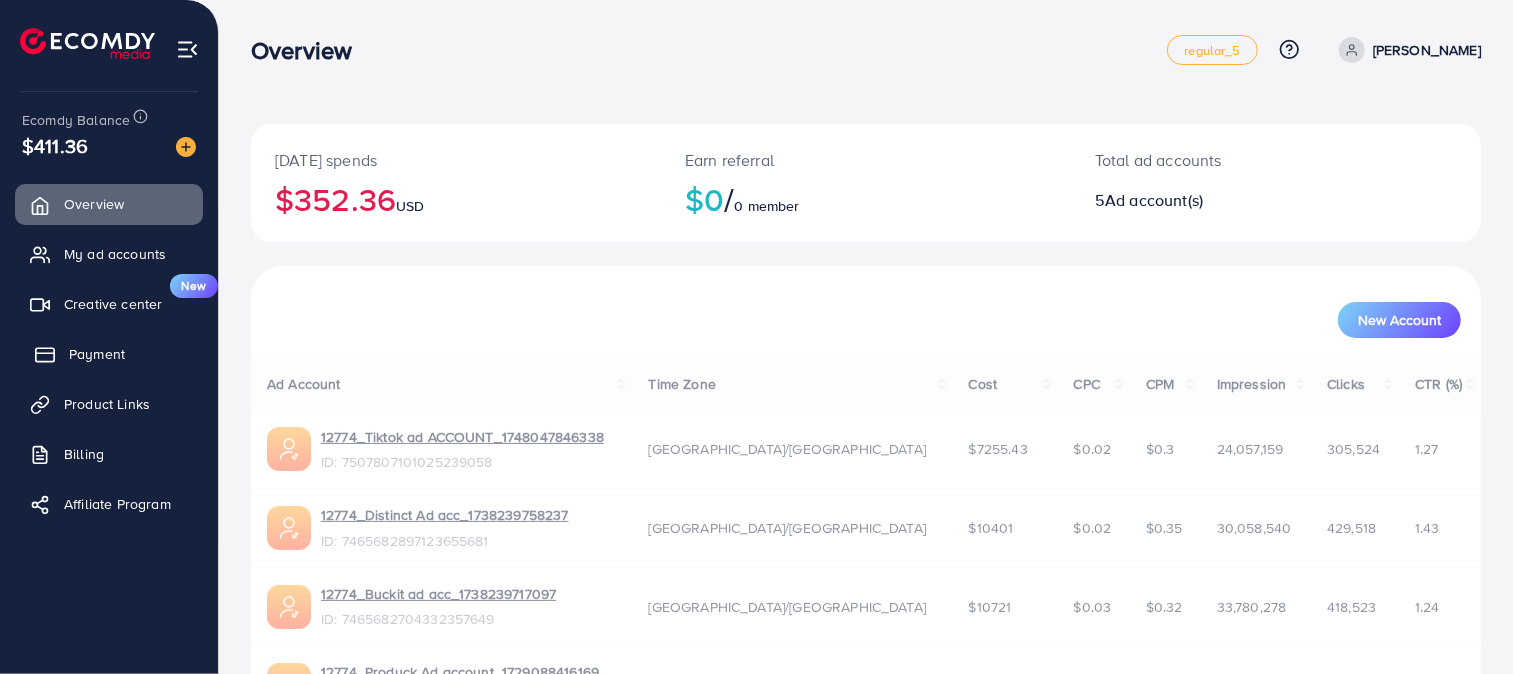 click on "Payment" at bounding box center [109, 354] 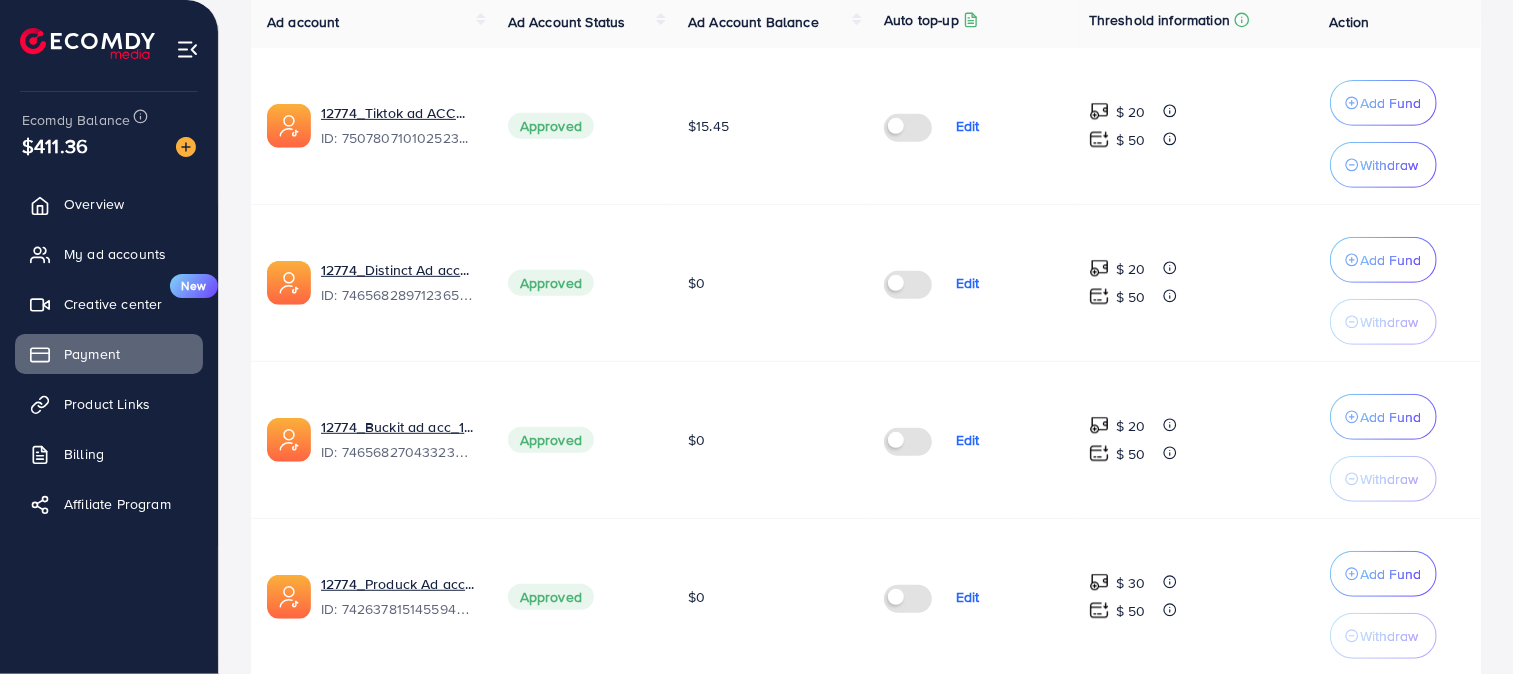 scroll, scrollTop: 463, scrollLeft: 0, axis: vertical 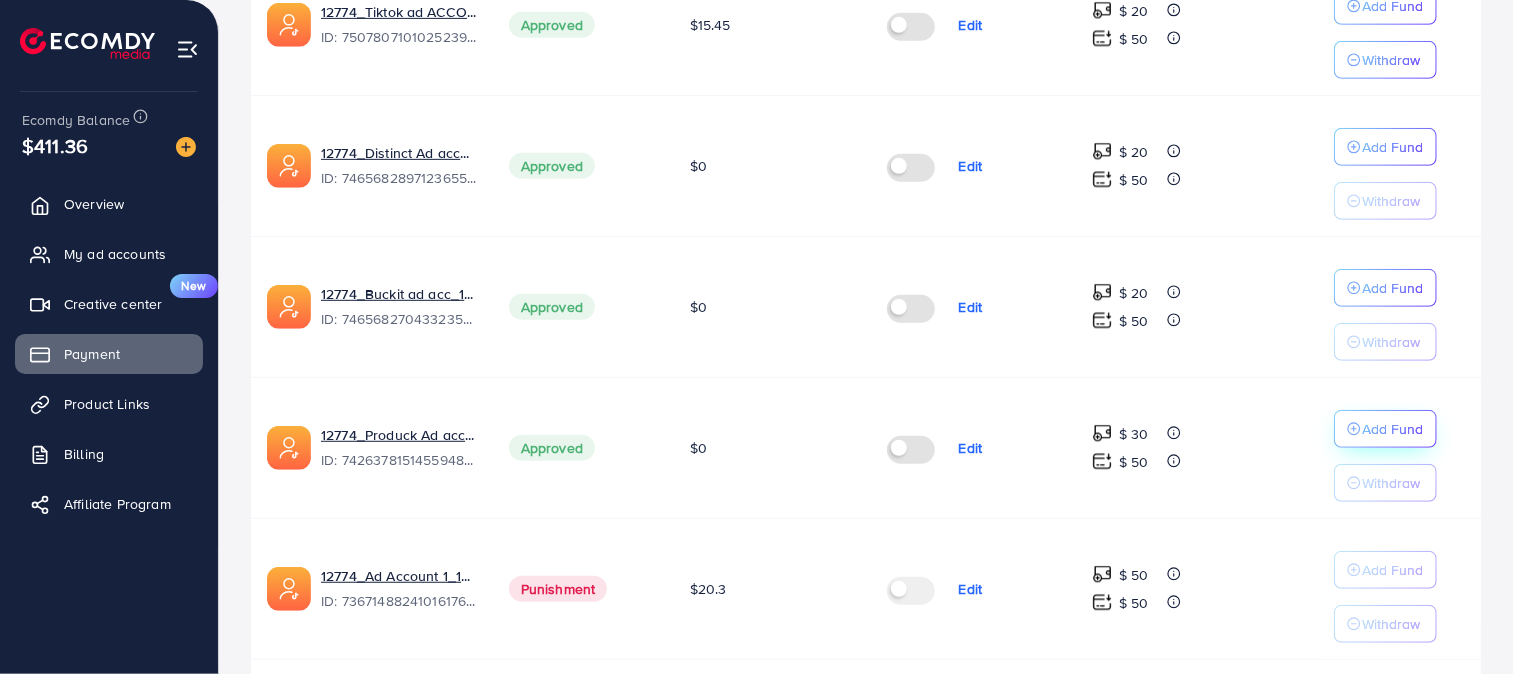 click on "Add Fund" at bounding box center [1393, 6] 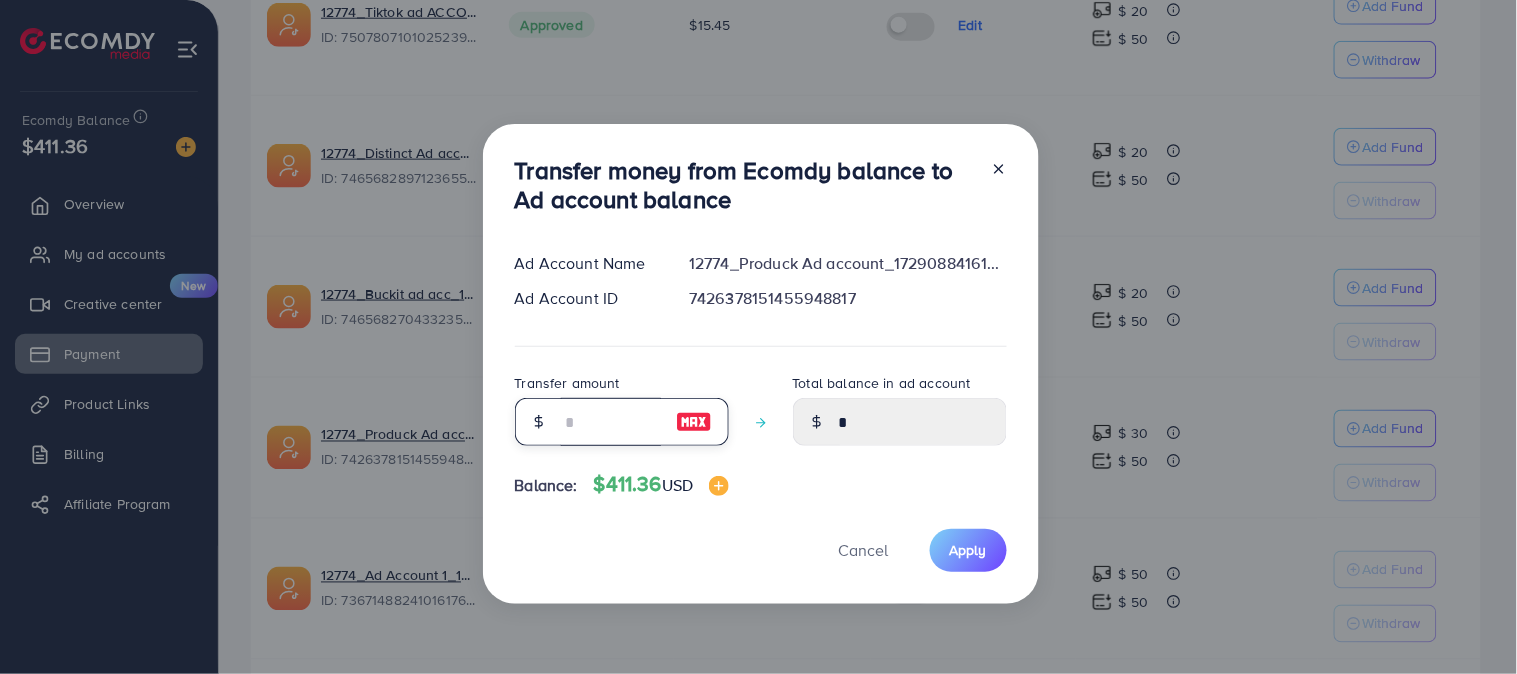 click at bounding box center (611, 422) 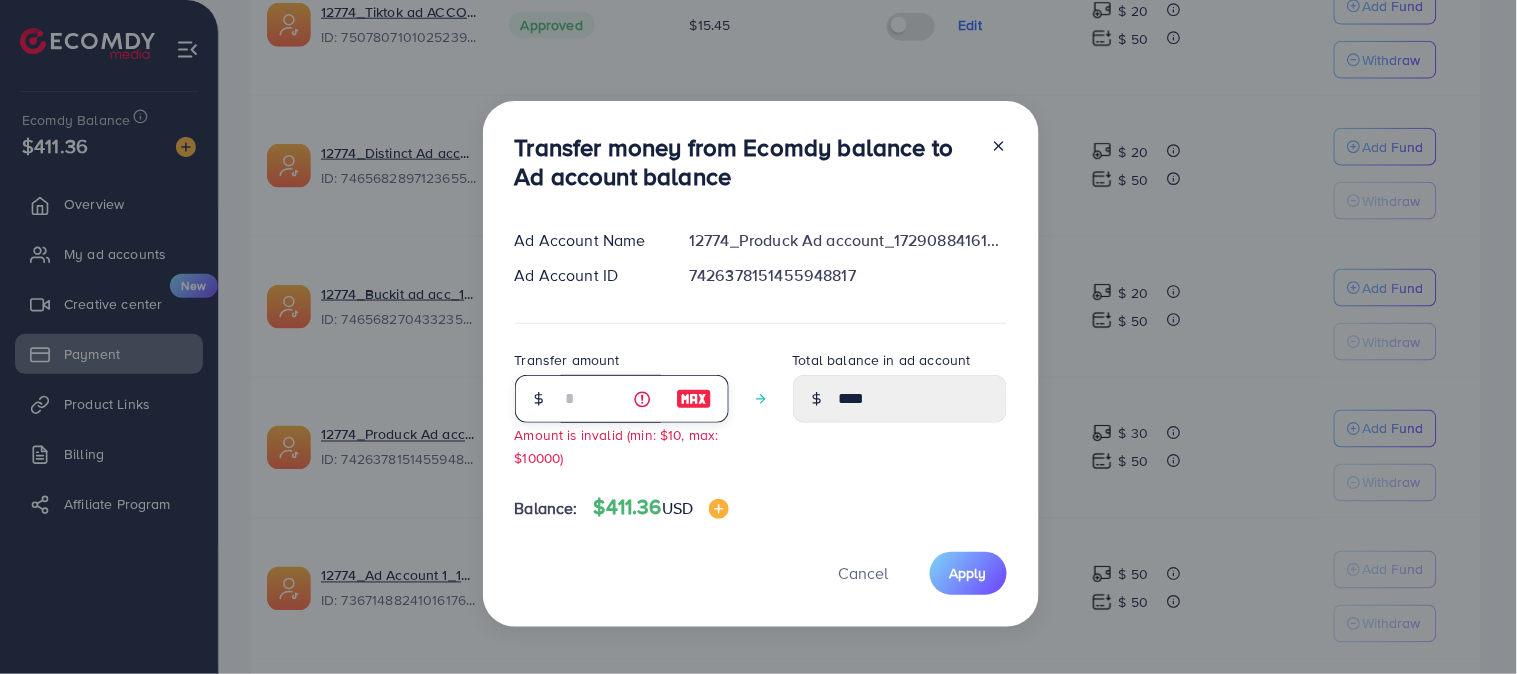 type on "**" 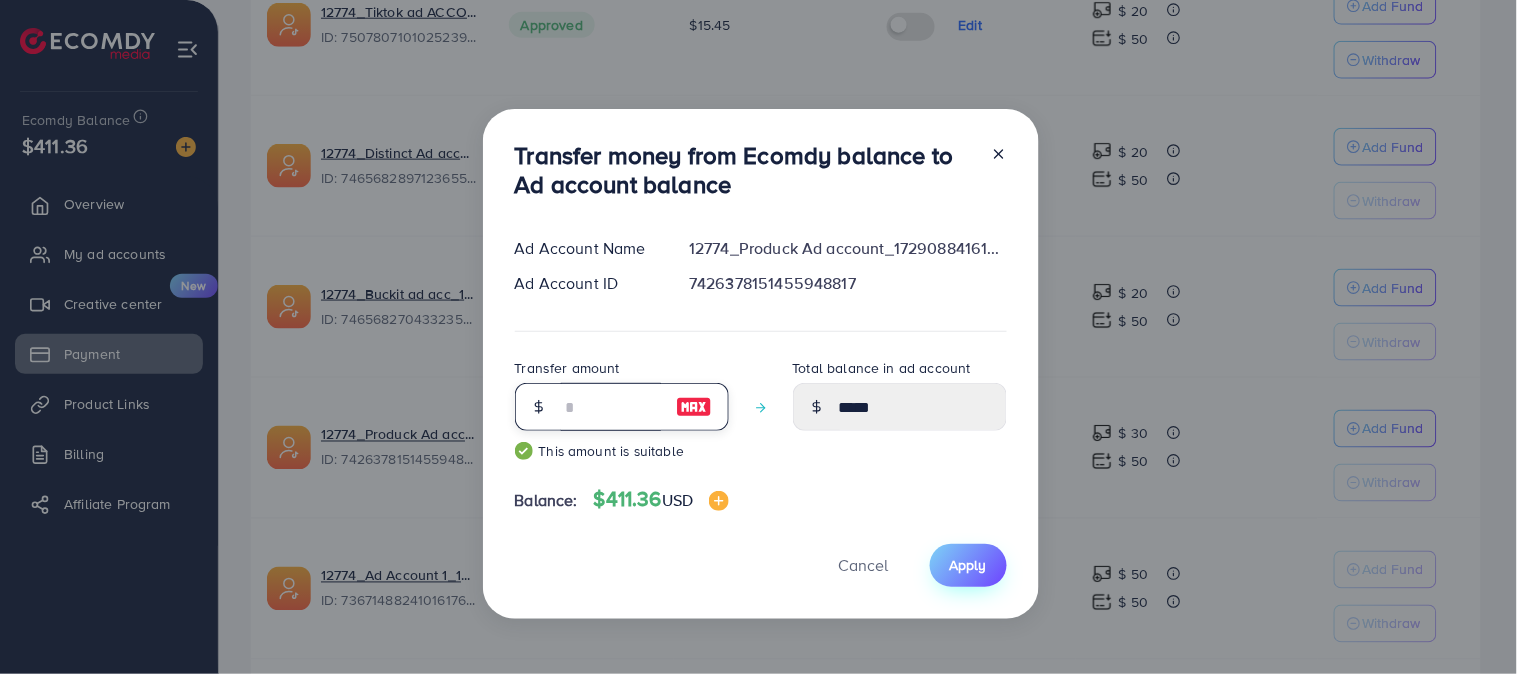 type on "**" 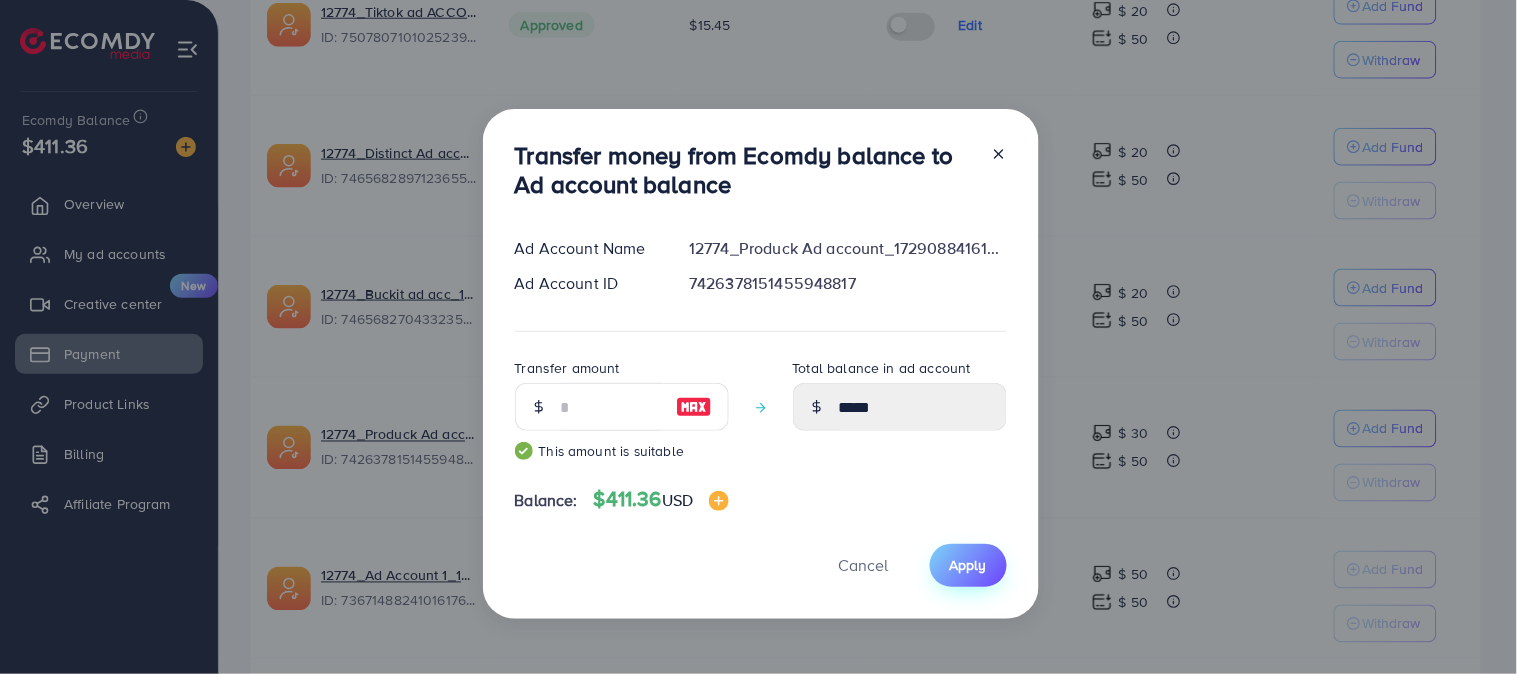 click on "Apply" at bounding box center (968, 565) 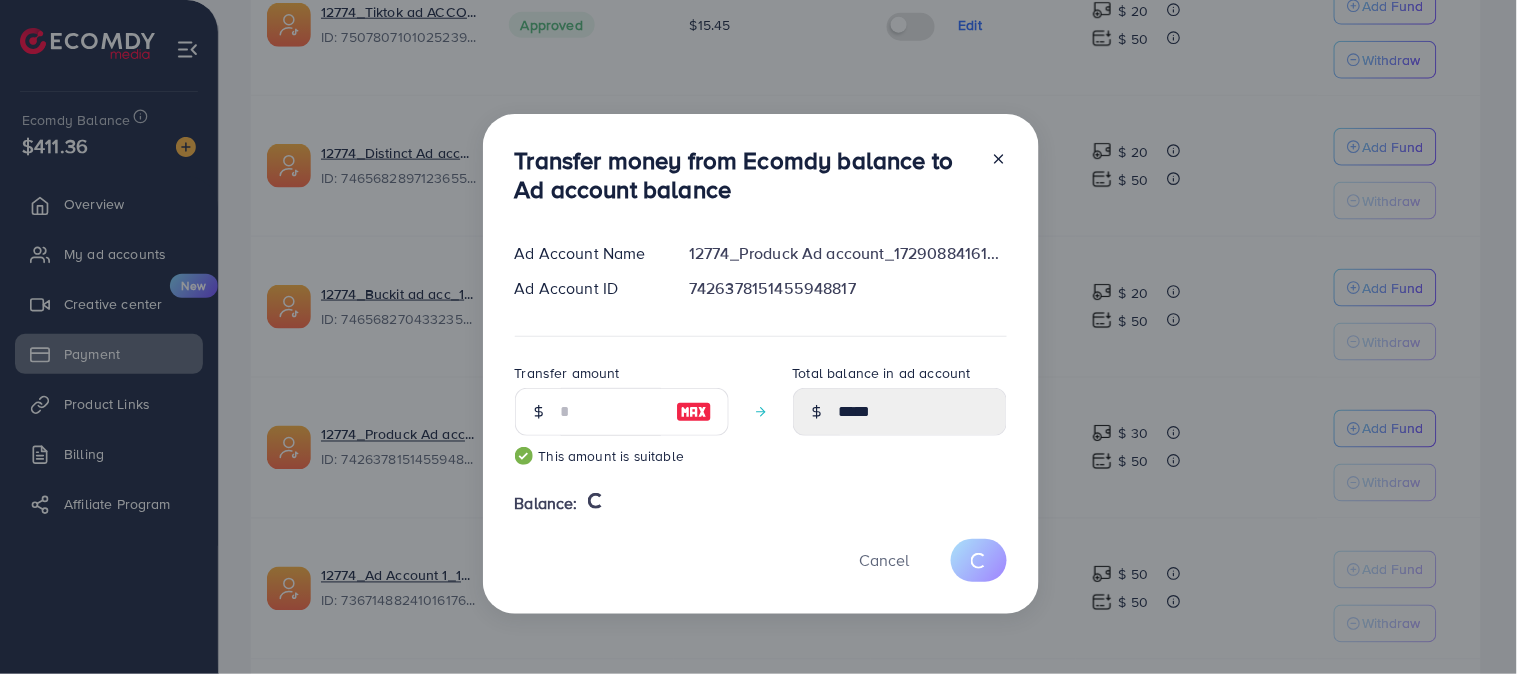 type 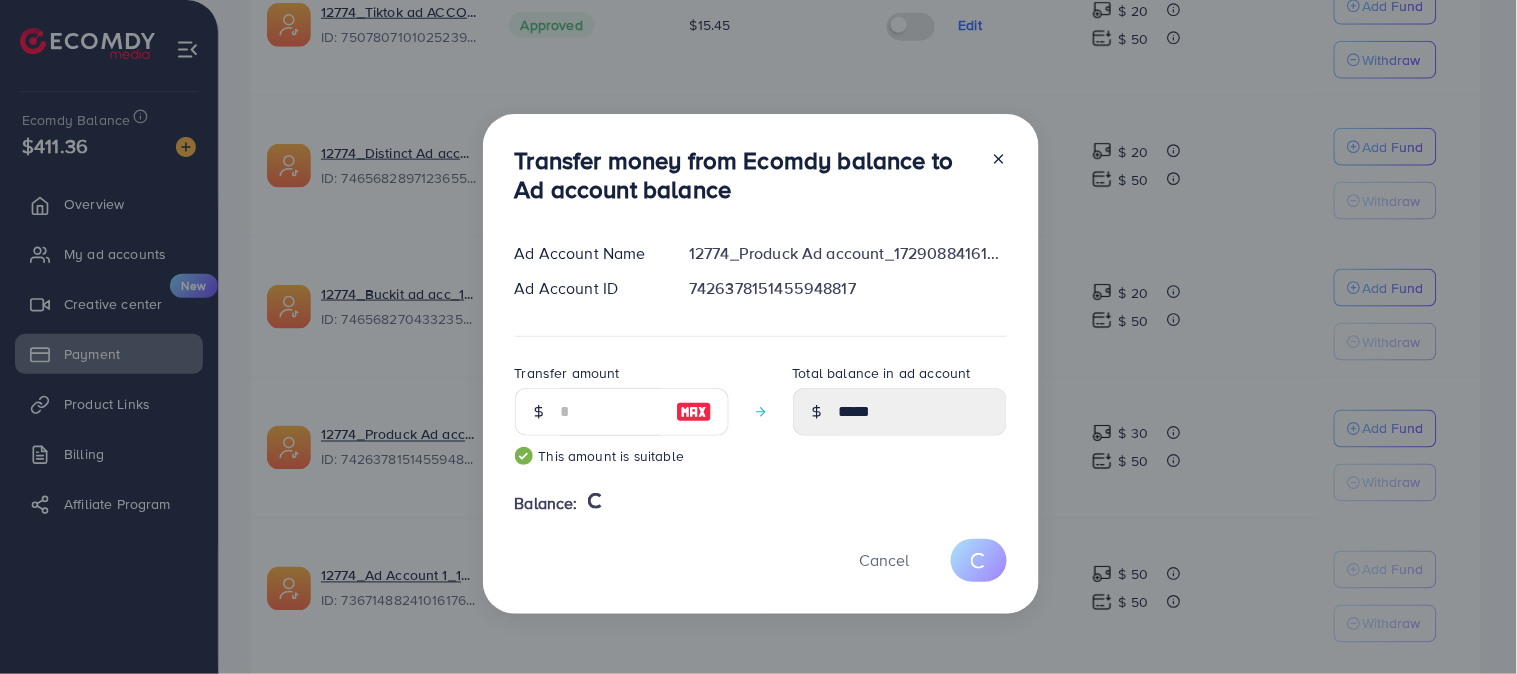 type on "*" 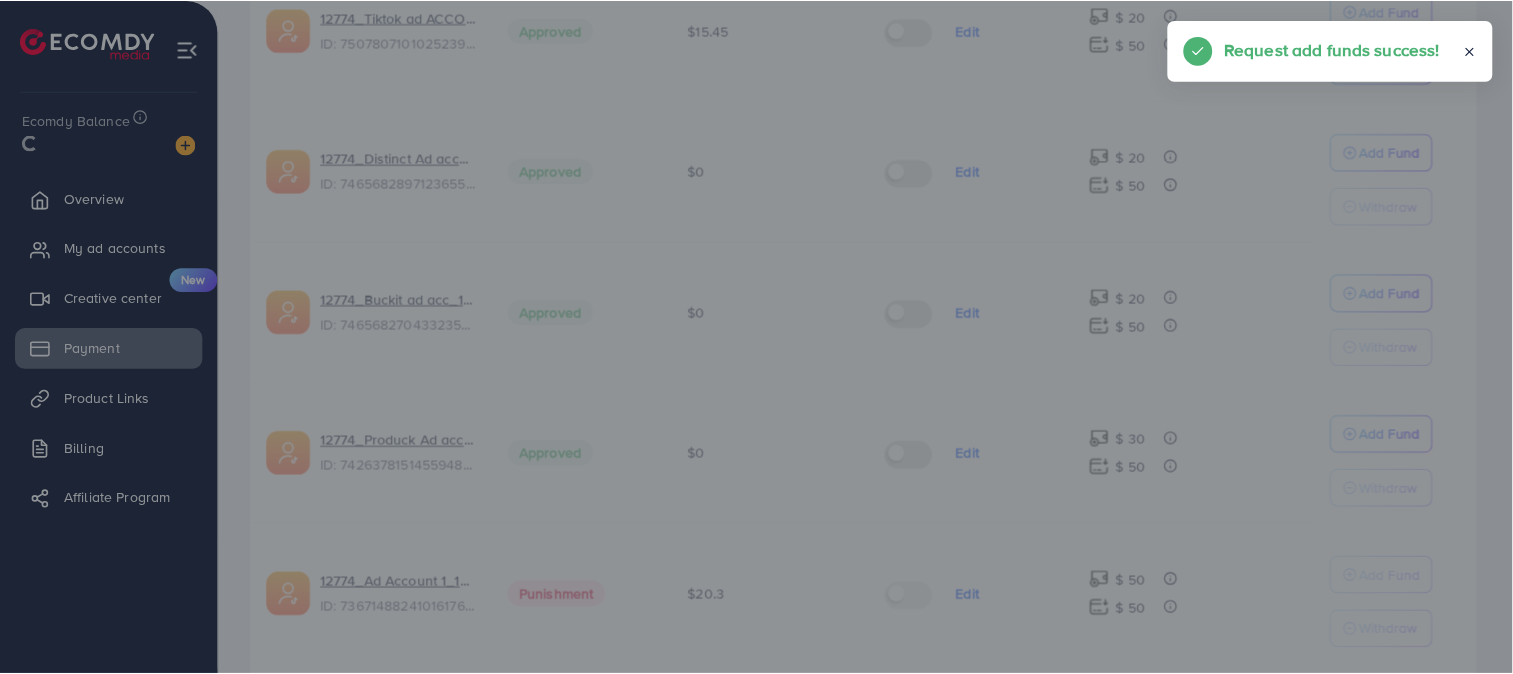 scroll, scrollTop: 563, scrollLeft: 0, axis: vertical 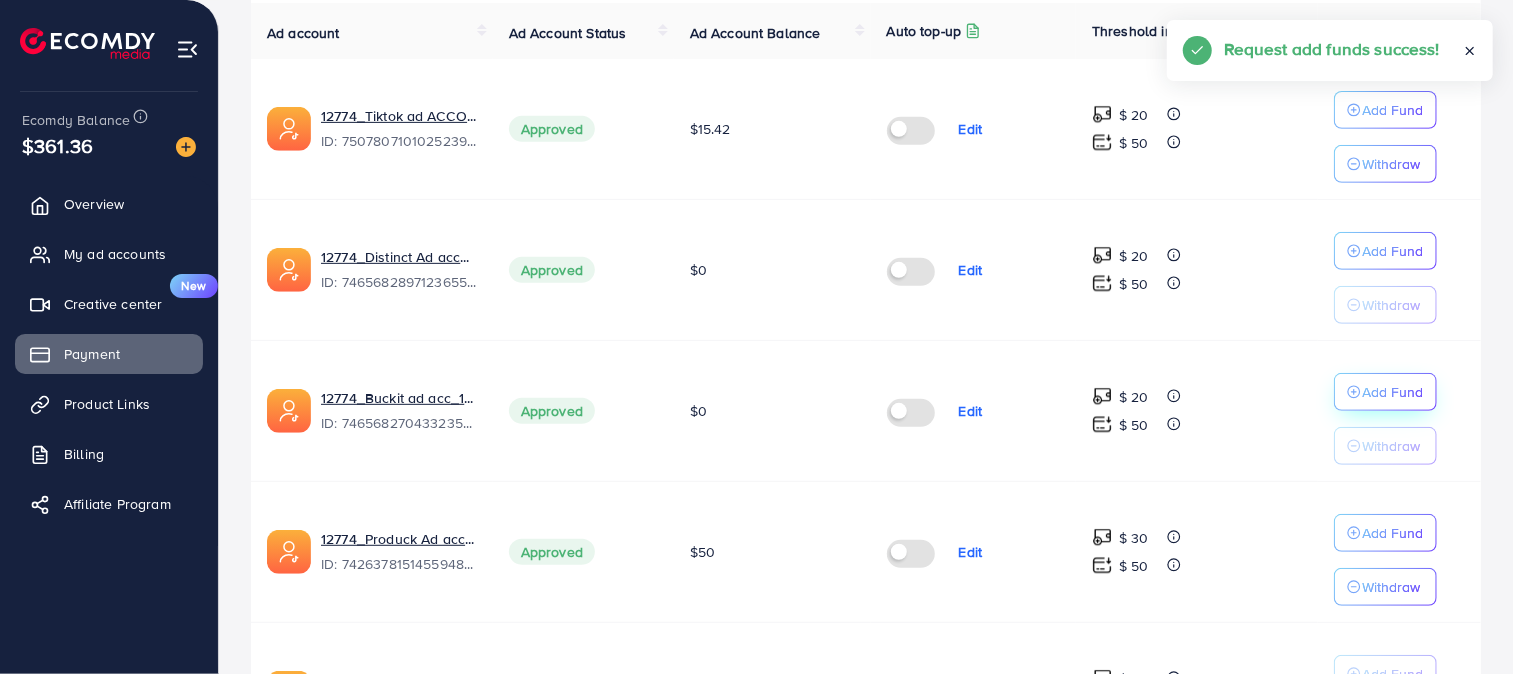 click on "Add Fund" at bounding box center [1393, 110] 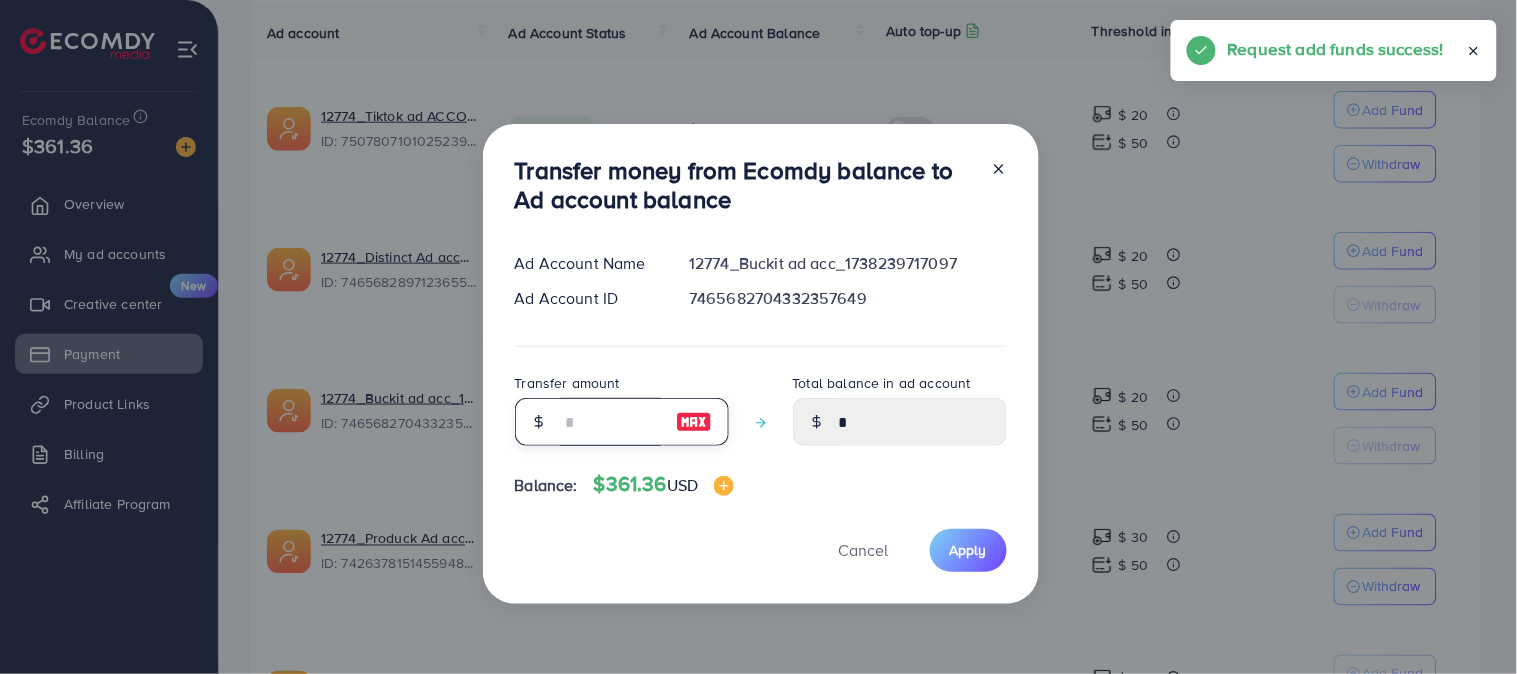 click at bounding box center (611, 422) 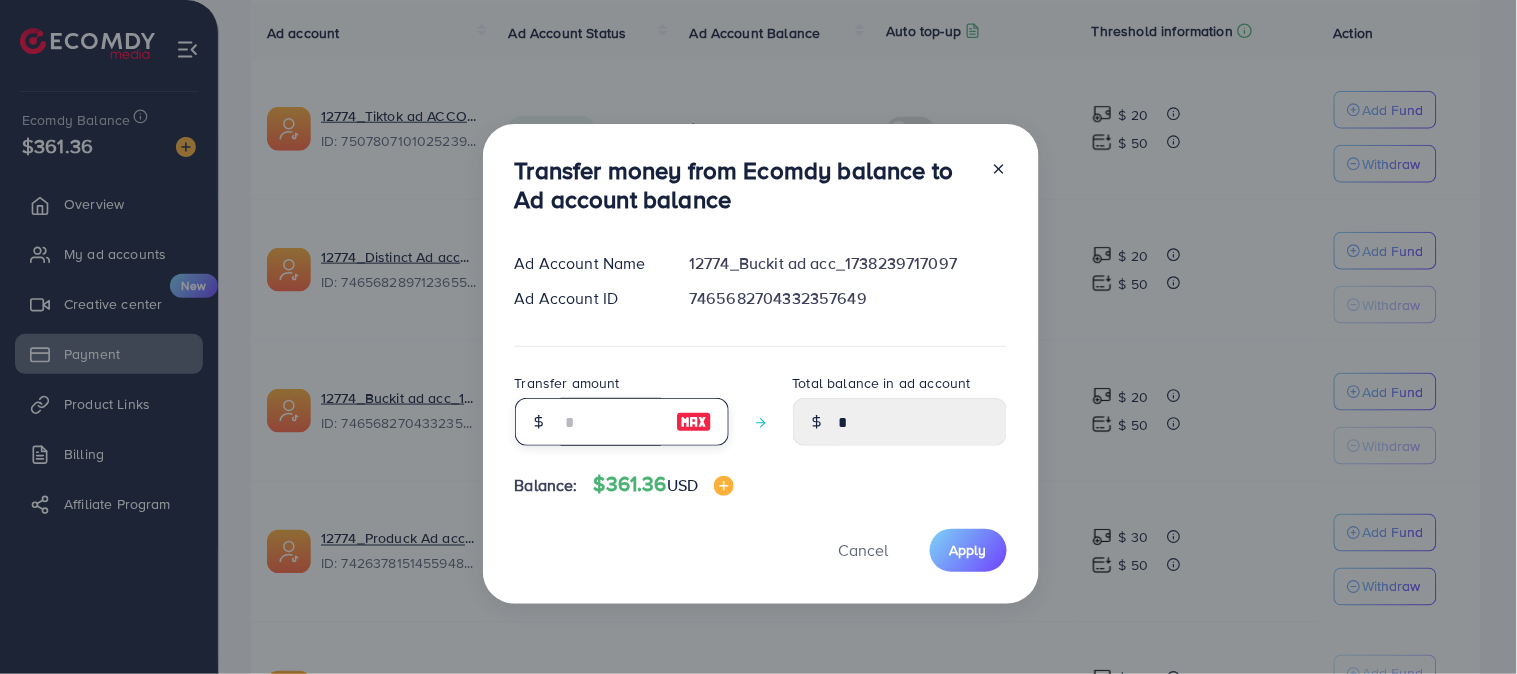 type on "*" 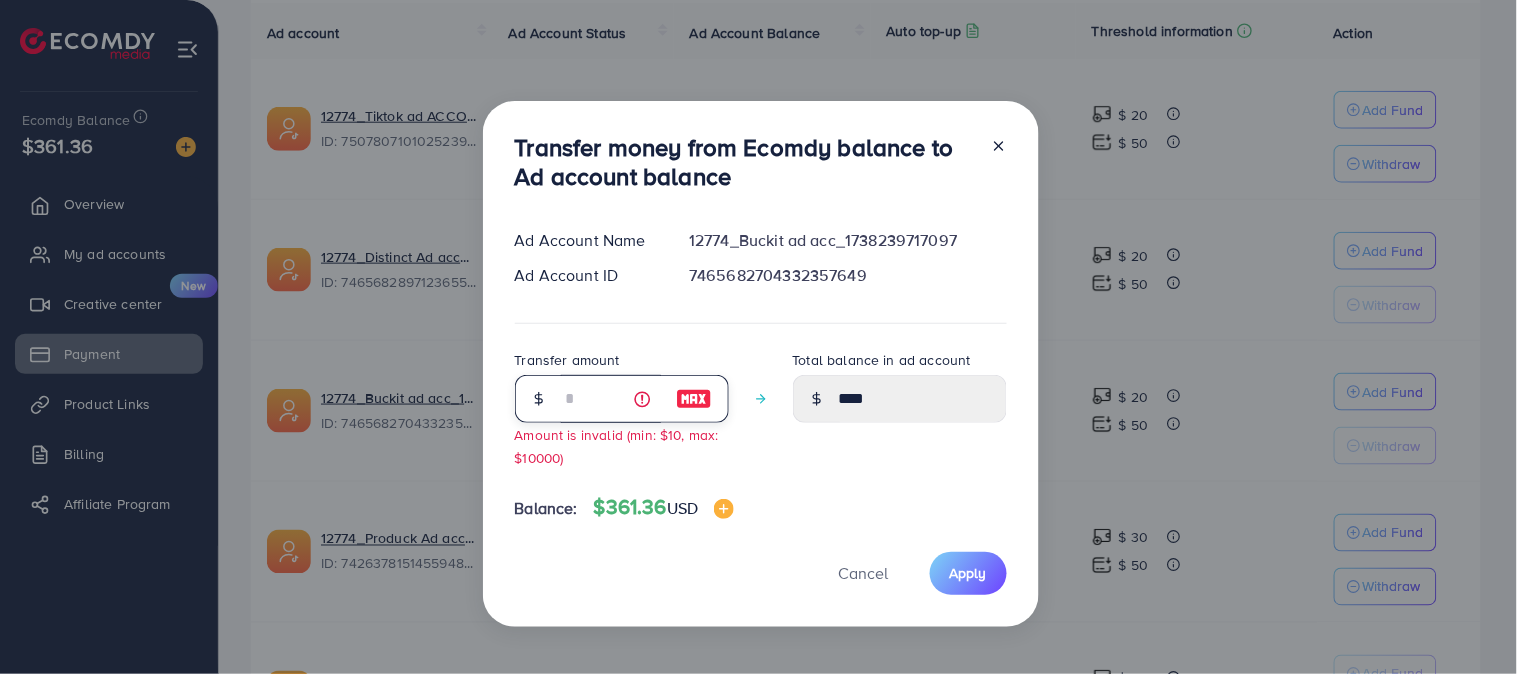 type on "**" 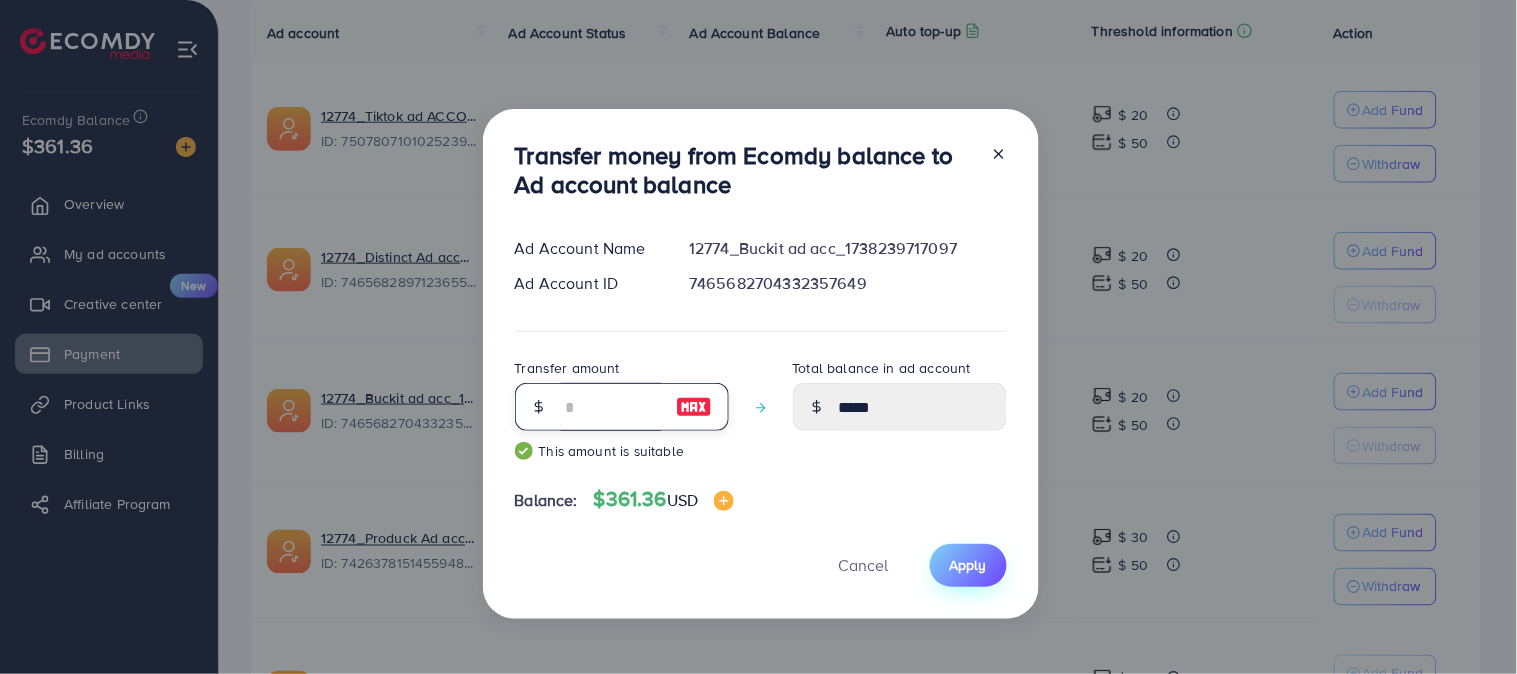 type on "**" 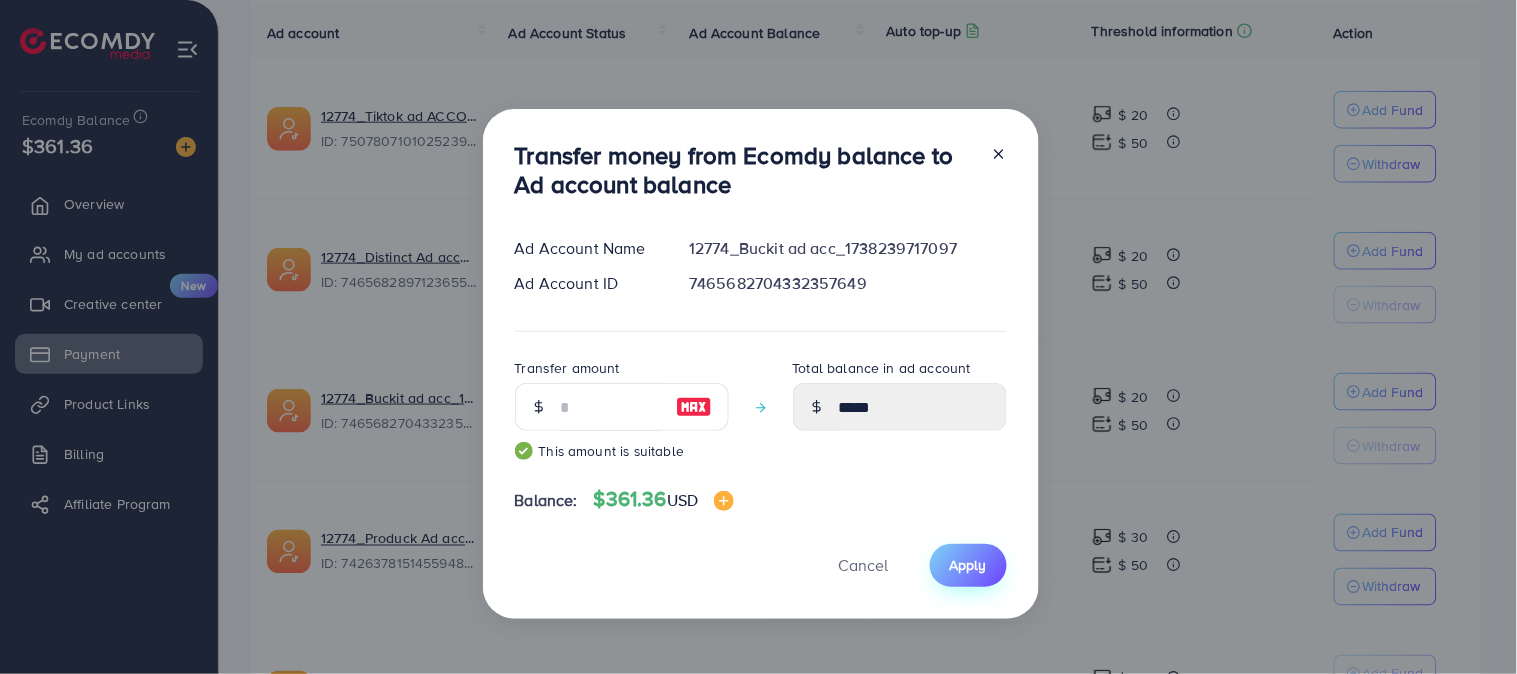 click on "Apply" at bounding box center [968, 565] 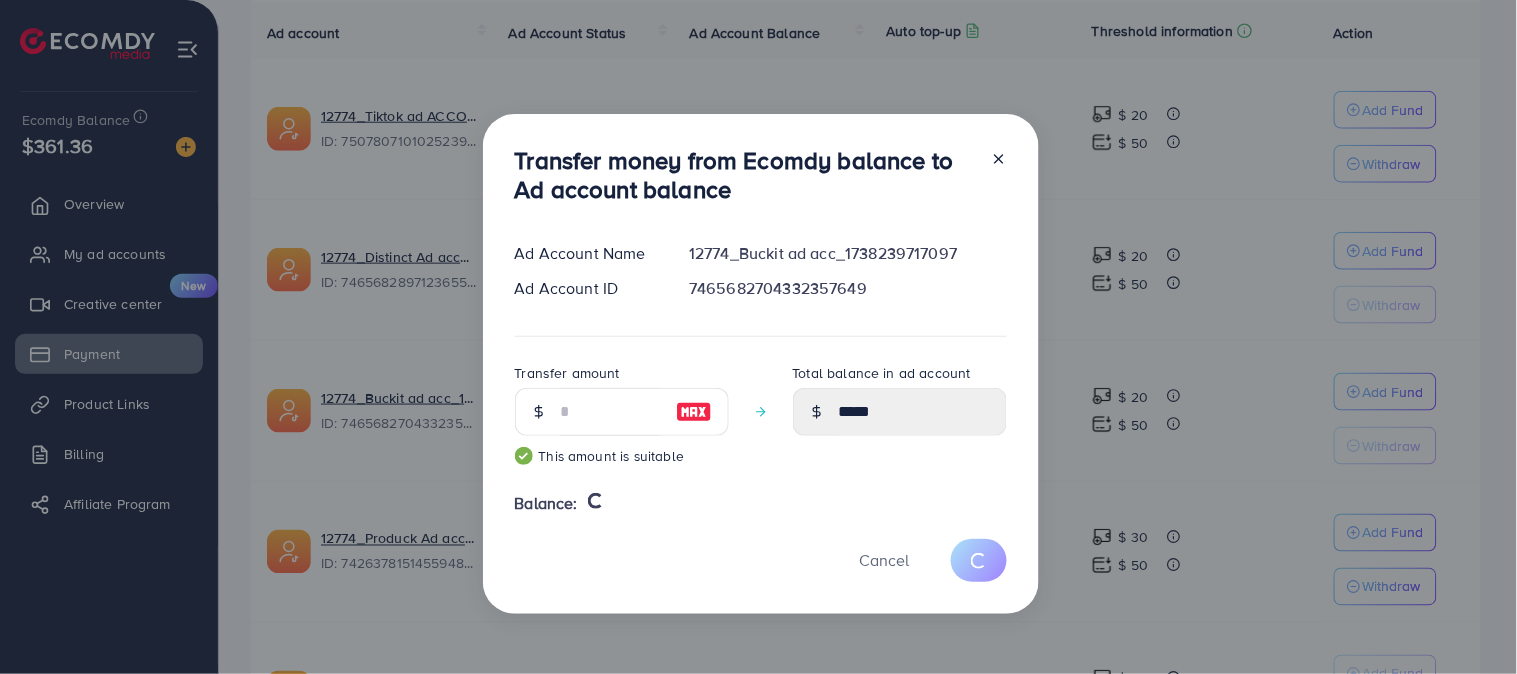 type 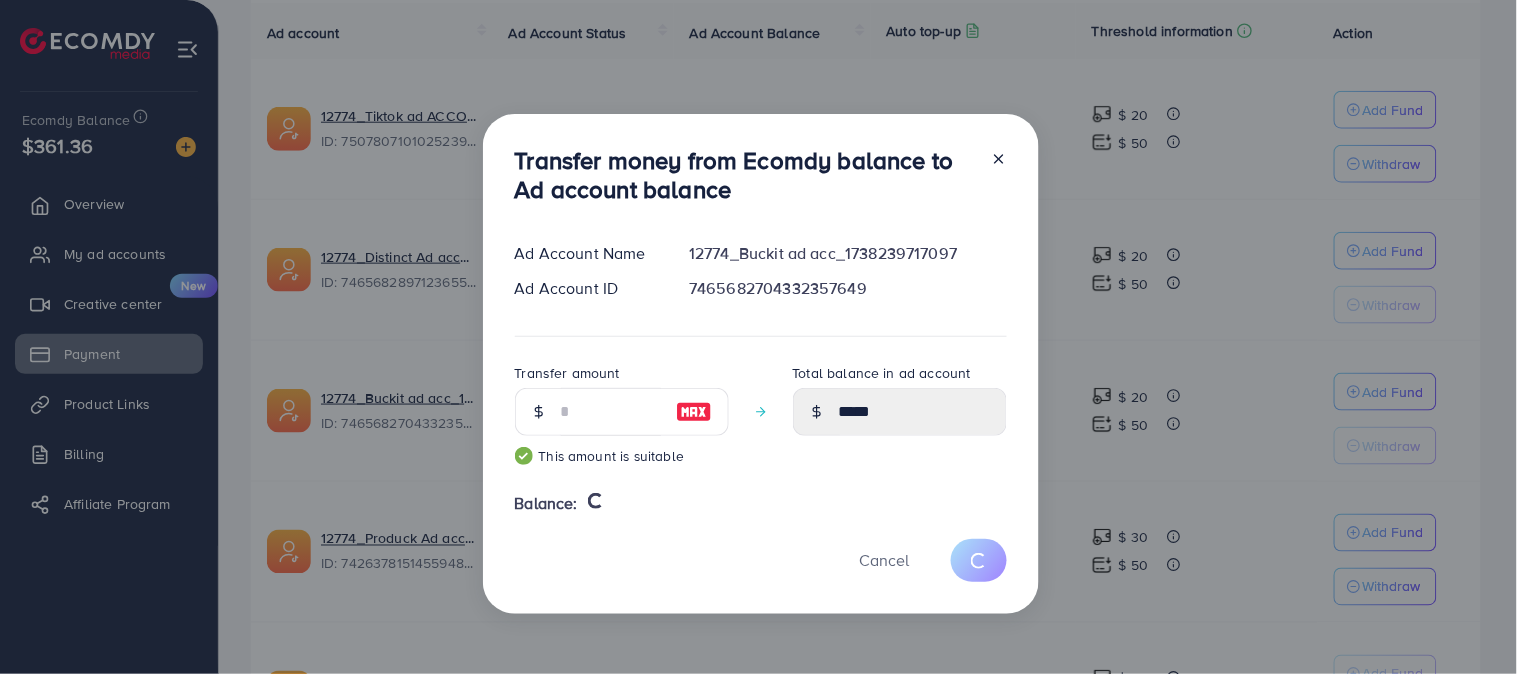 type on "*" 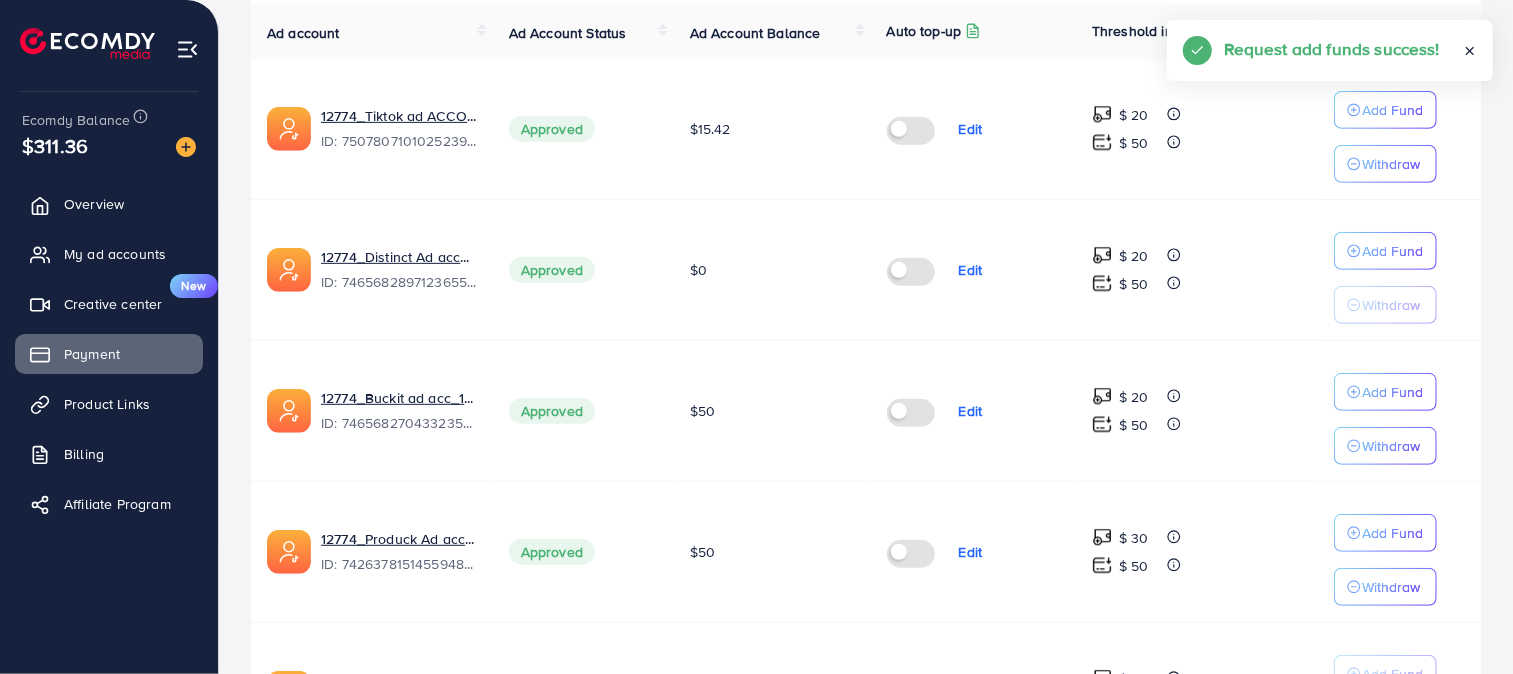 scroll, scrollTop: 447, scrollLeft: 0, axis: vertical 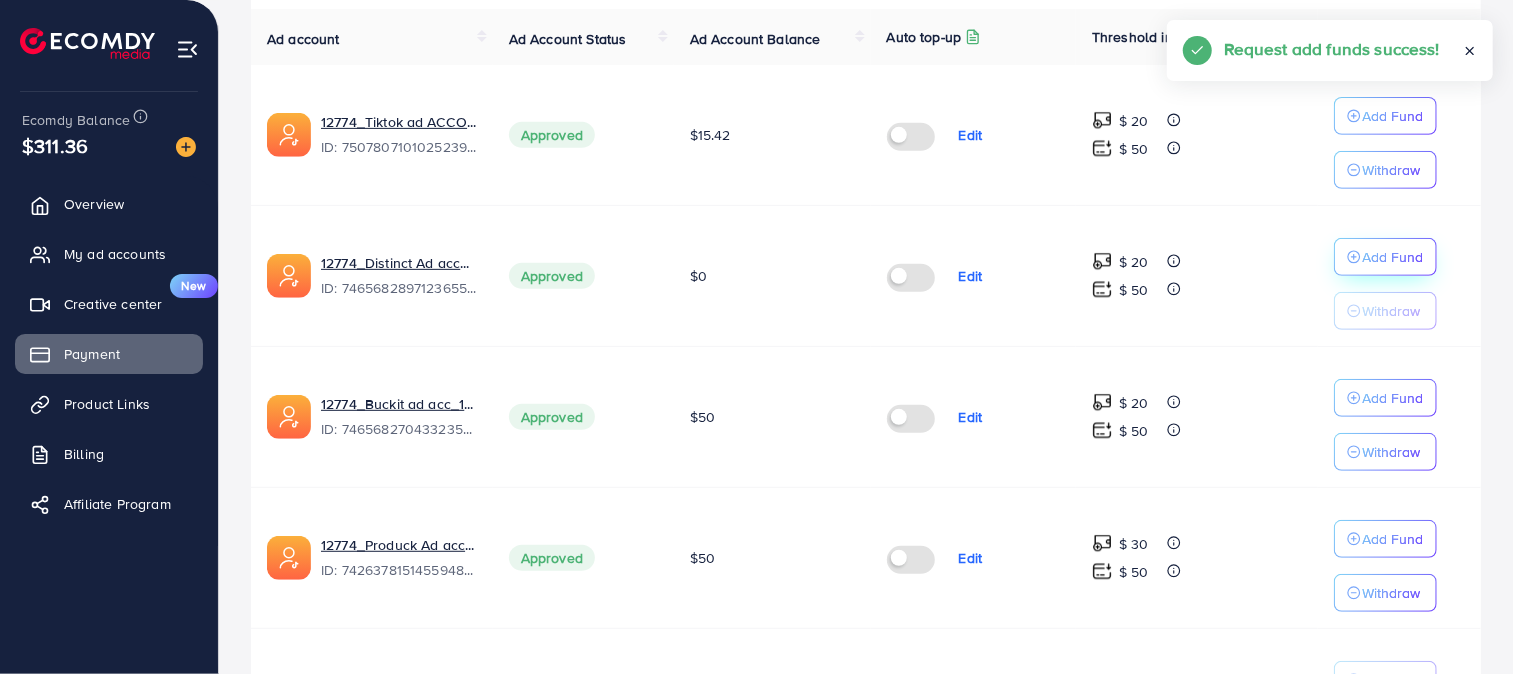 click on "Add Fund" at bounding box center (1393, 116) 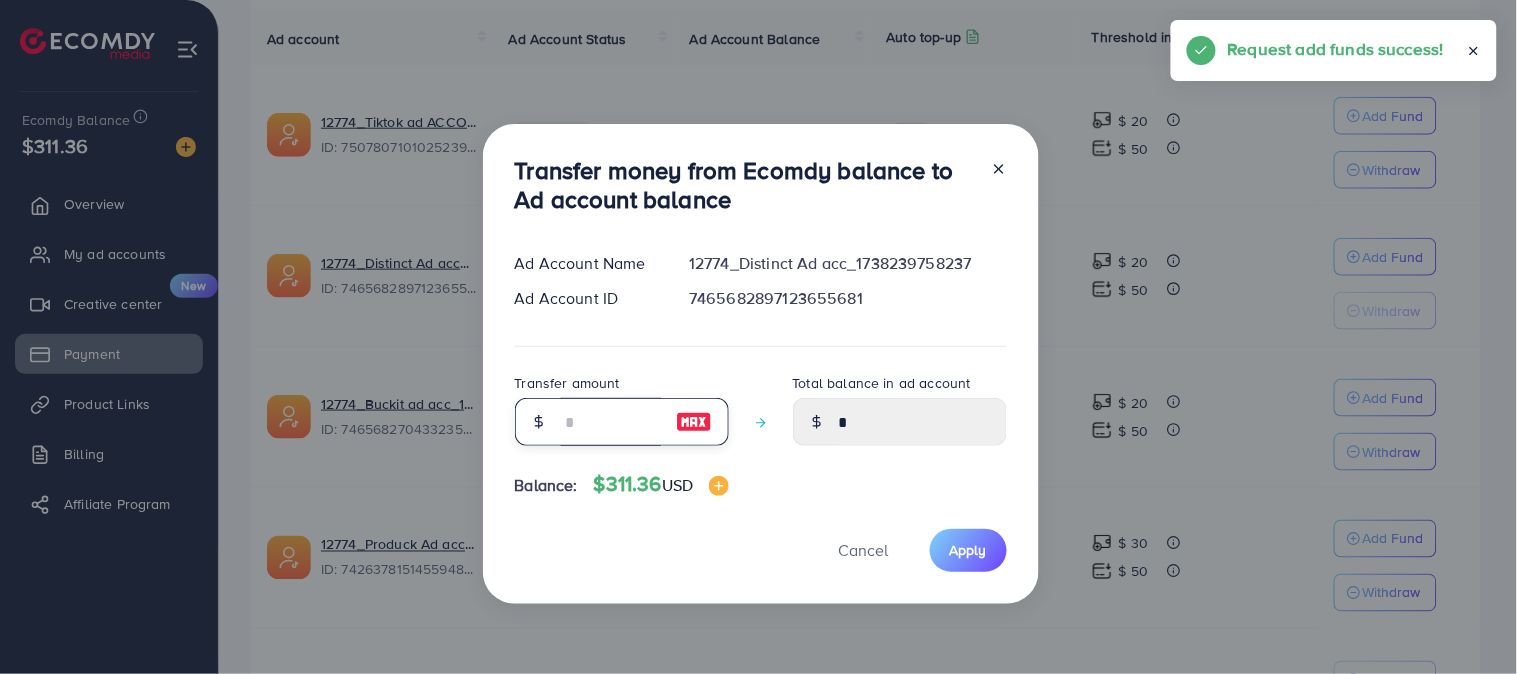 click at bounding box center (611, 422) 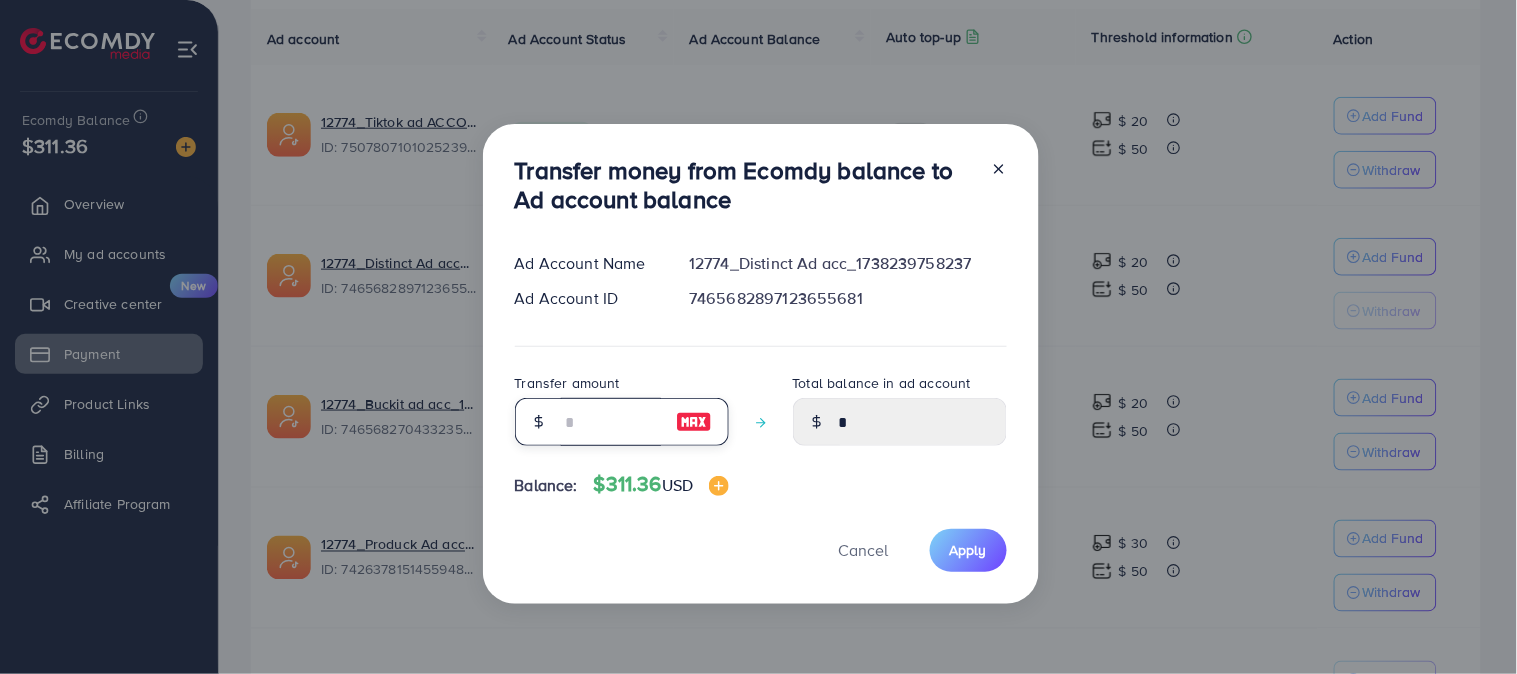 type on "*" 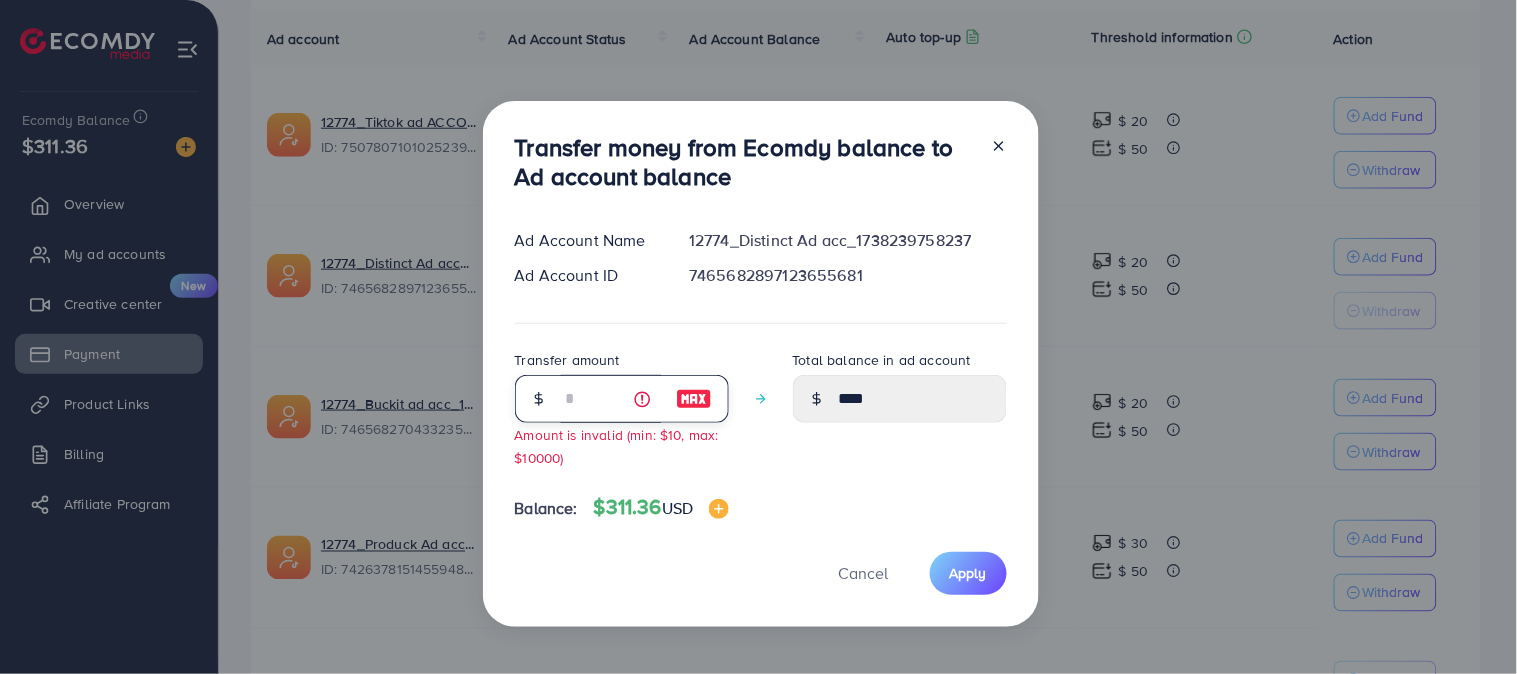type on "**" 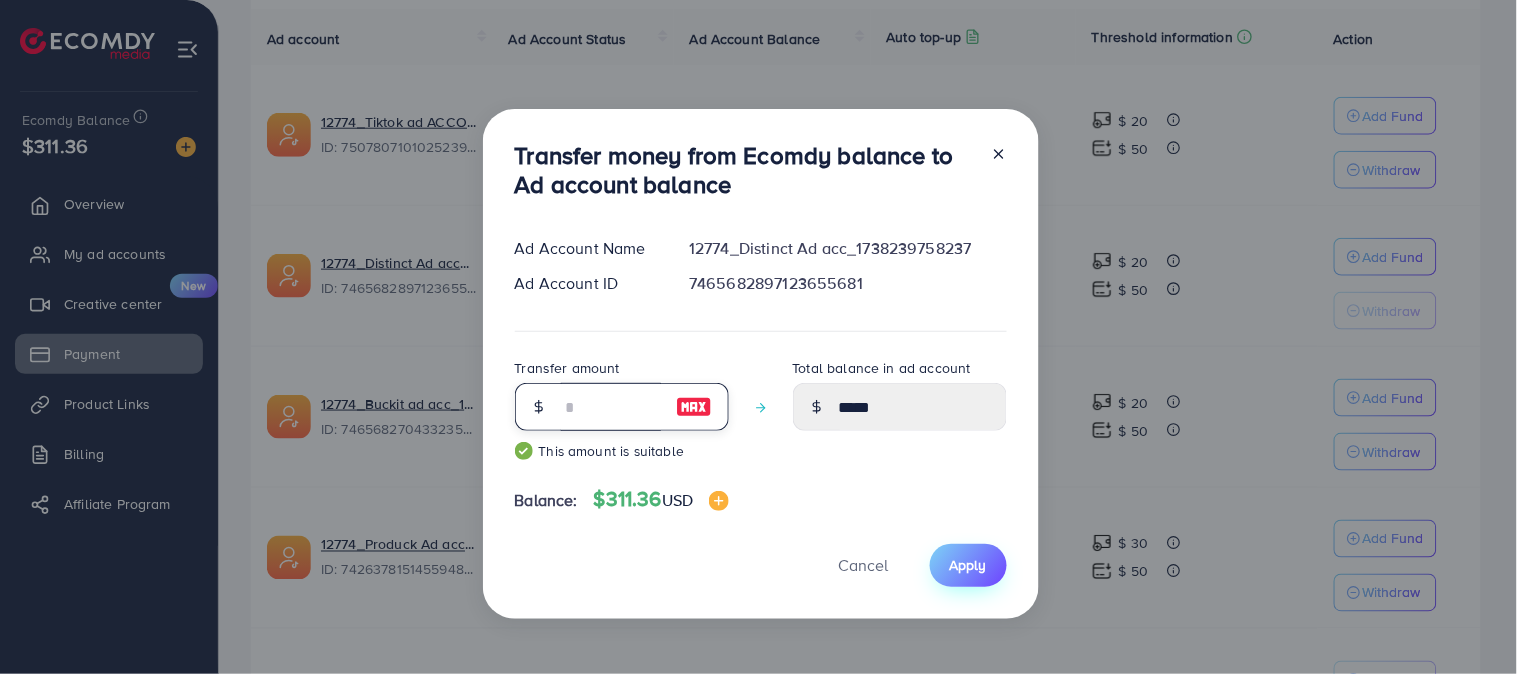 type on "**" 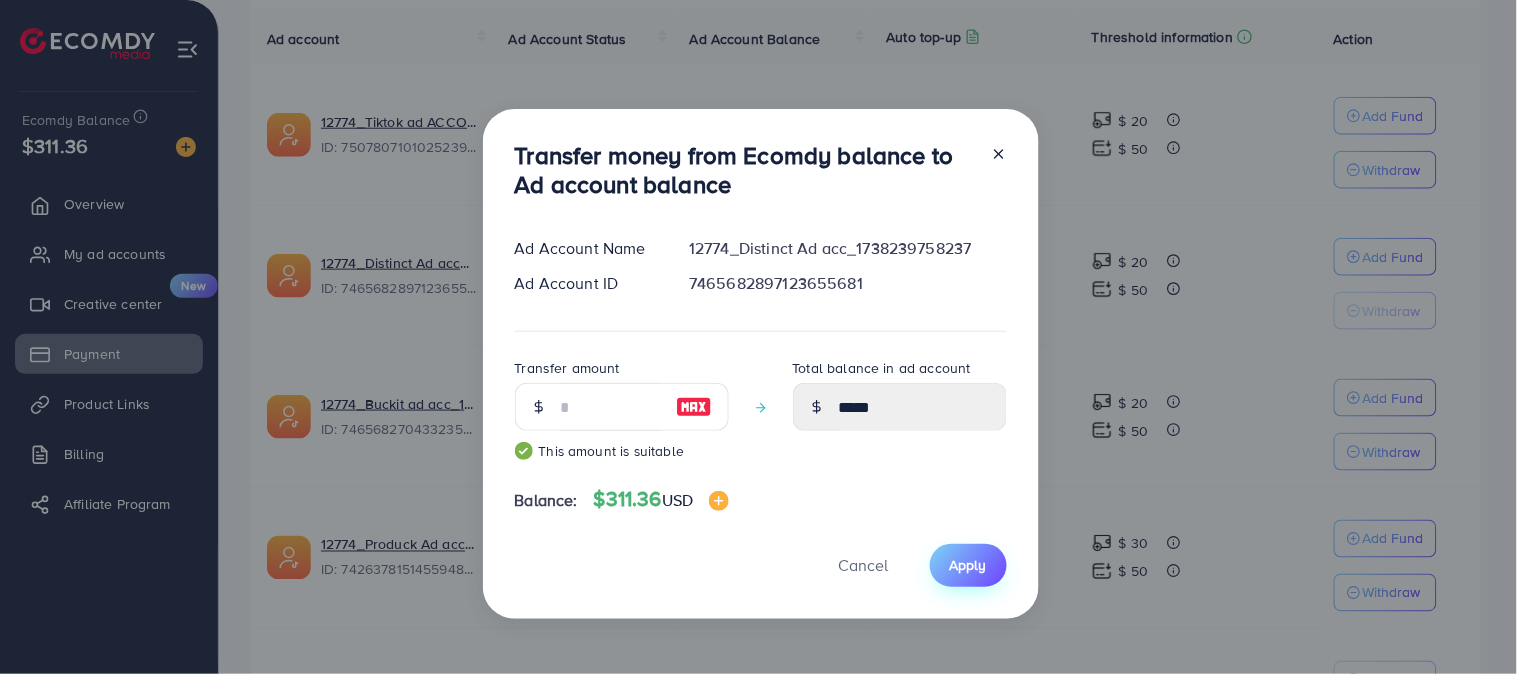 click on "Apply" at bounding box center [968, 565] 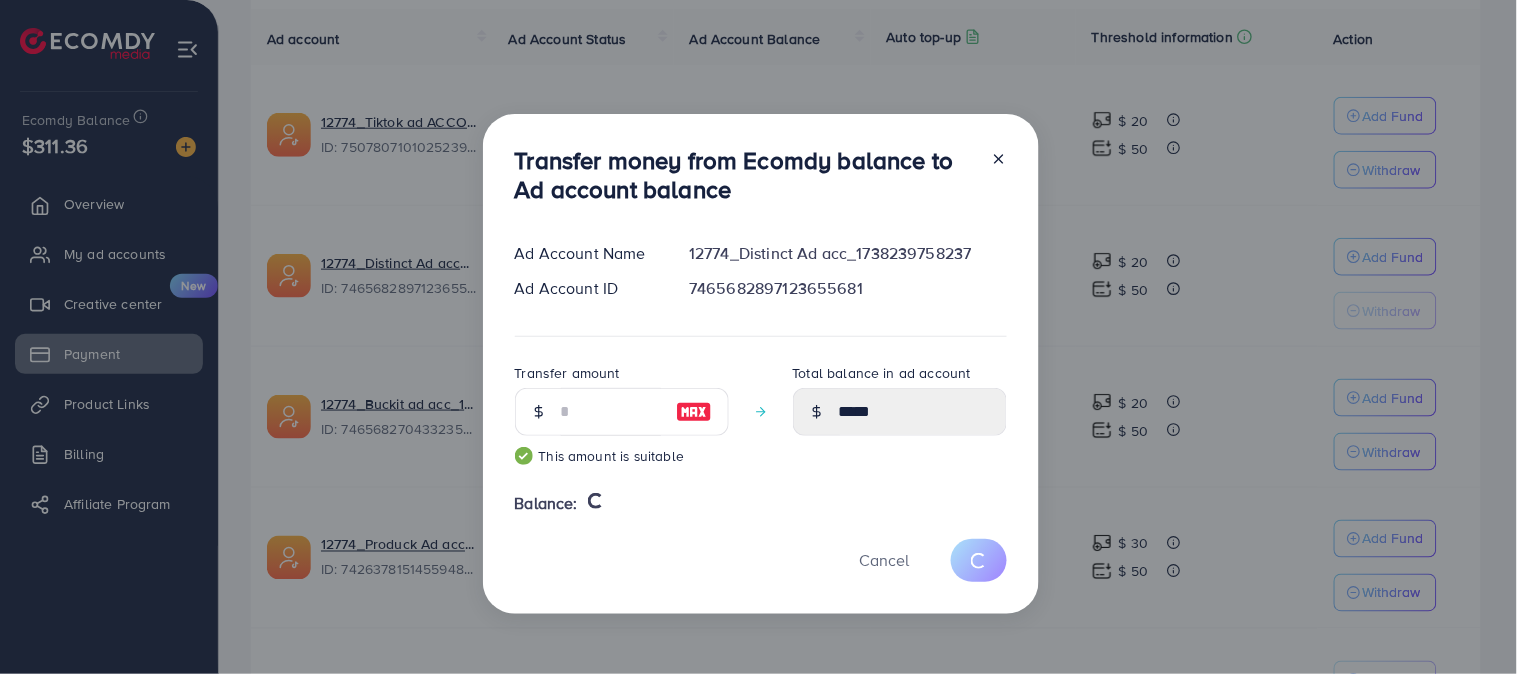 type 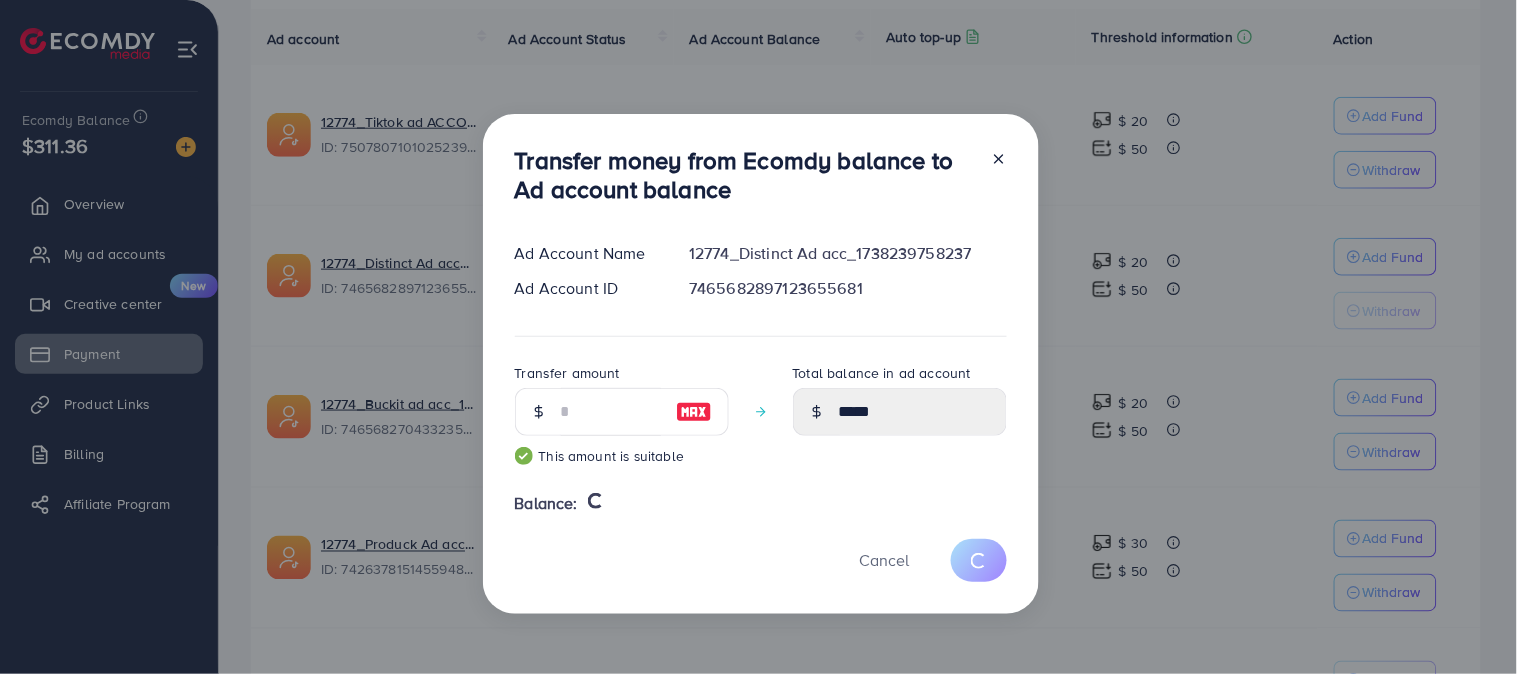 type on "*" 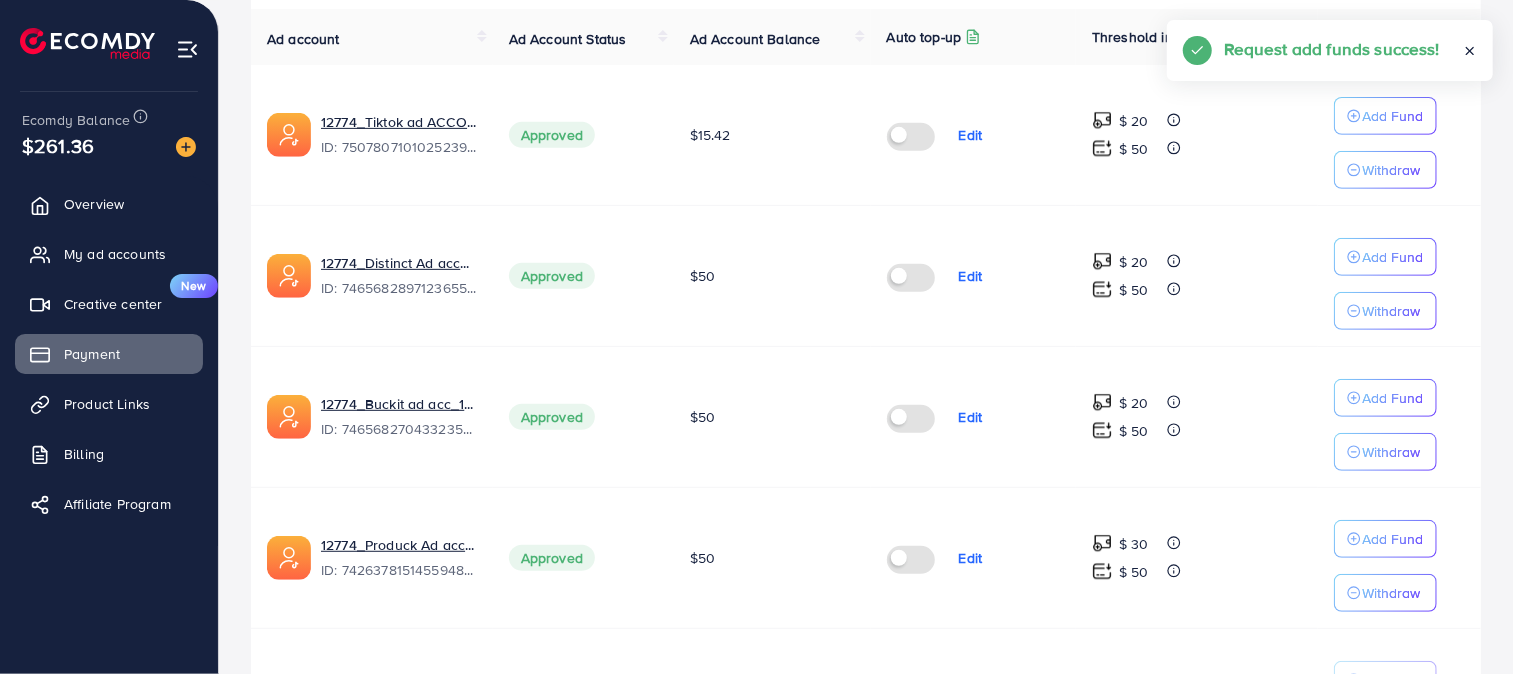 scroll, scrollTop: 442, scrollLeft: 0, axis: vertical 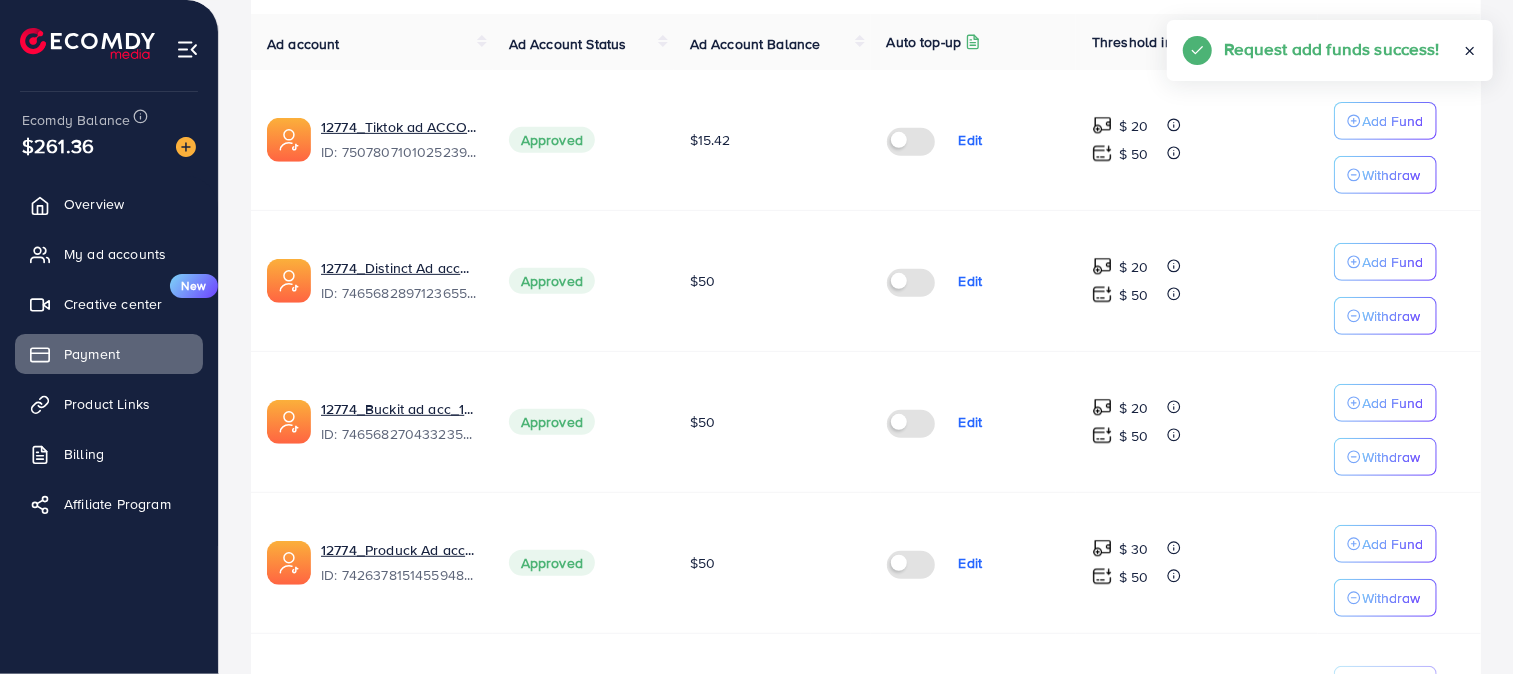 click on "Add Fund" at bounding box center (1393, 121) 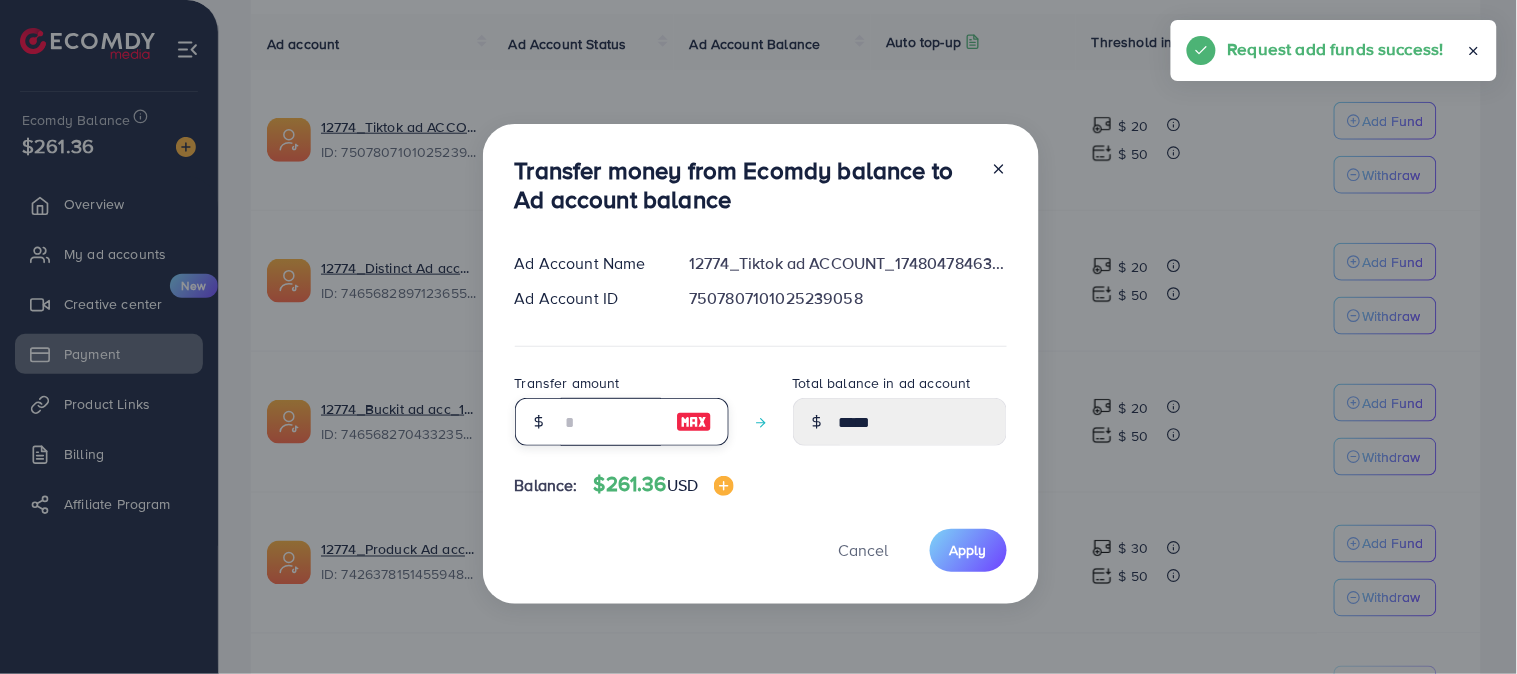 click at bounding box center [611, 422] 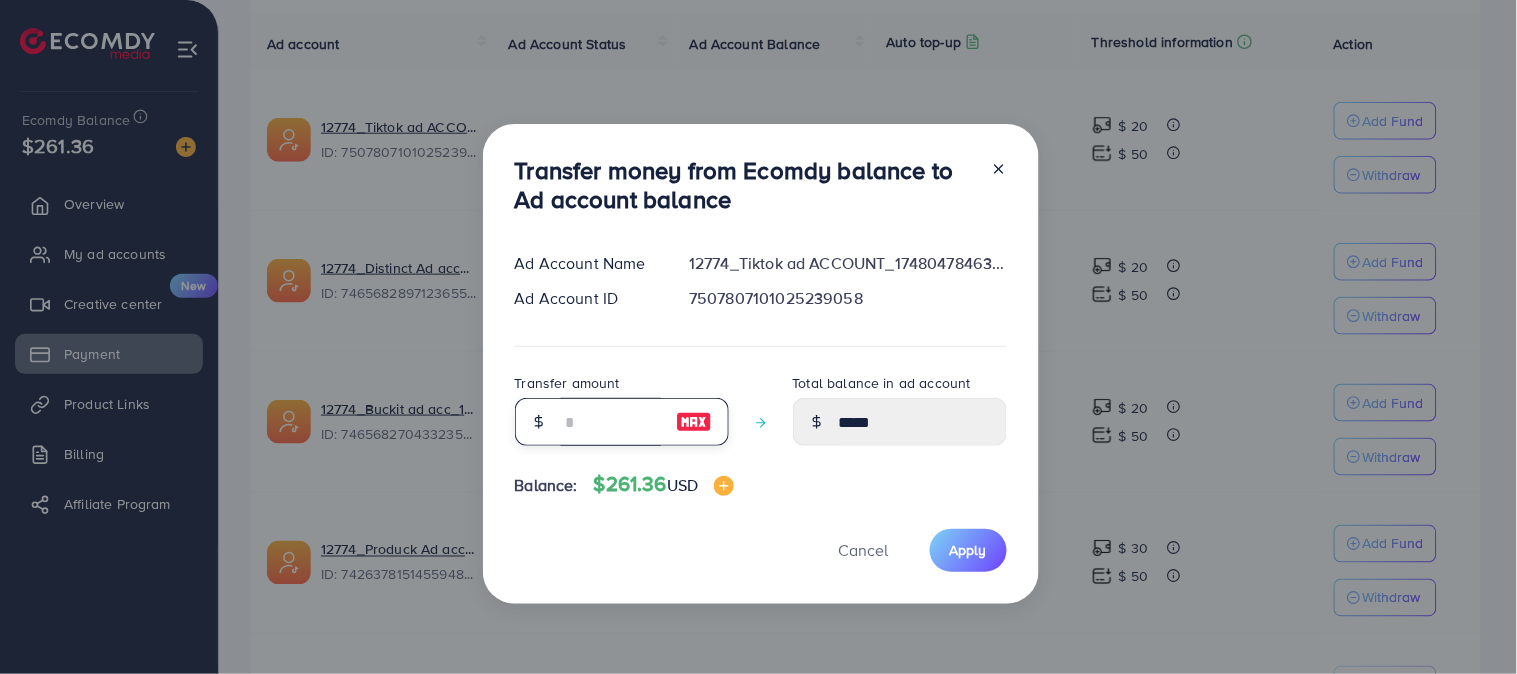 type on "*" 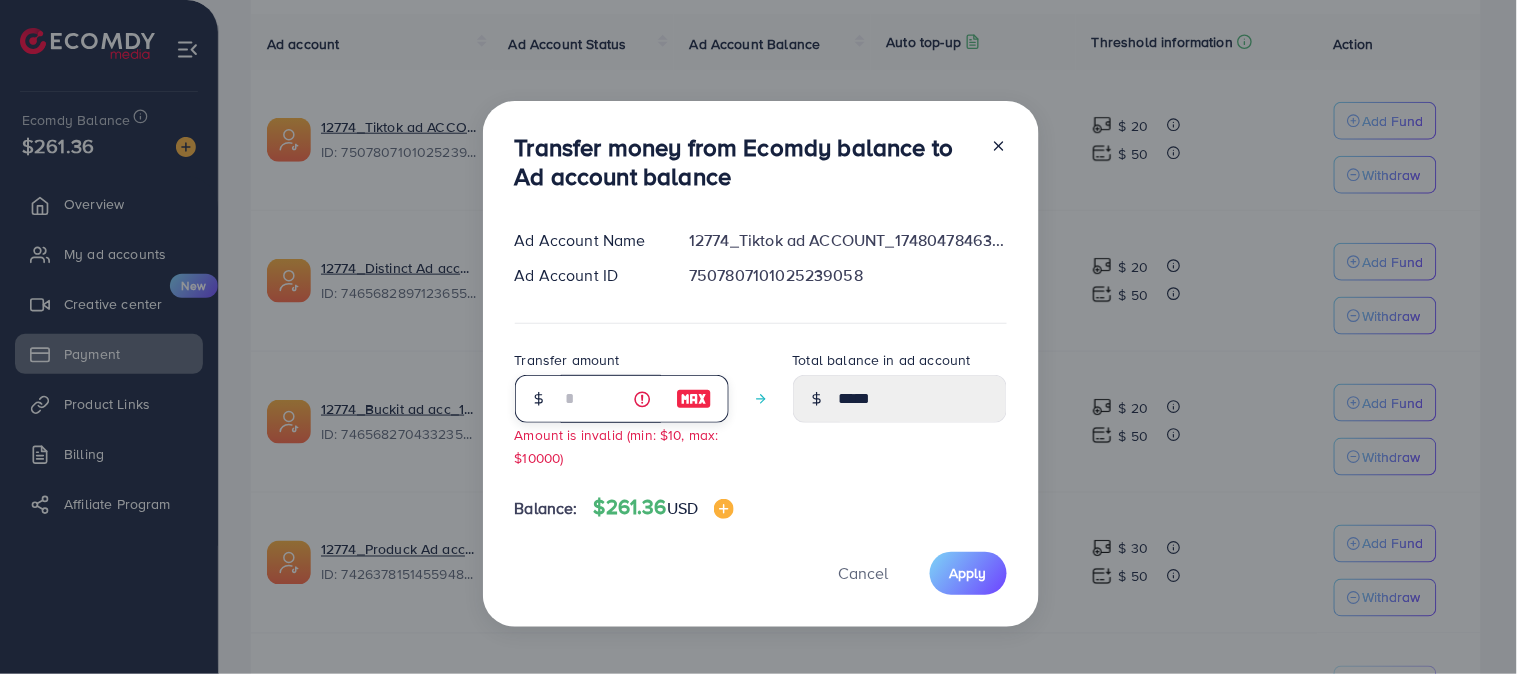 type on "**" 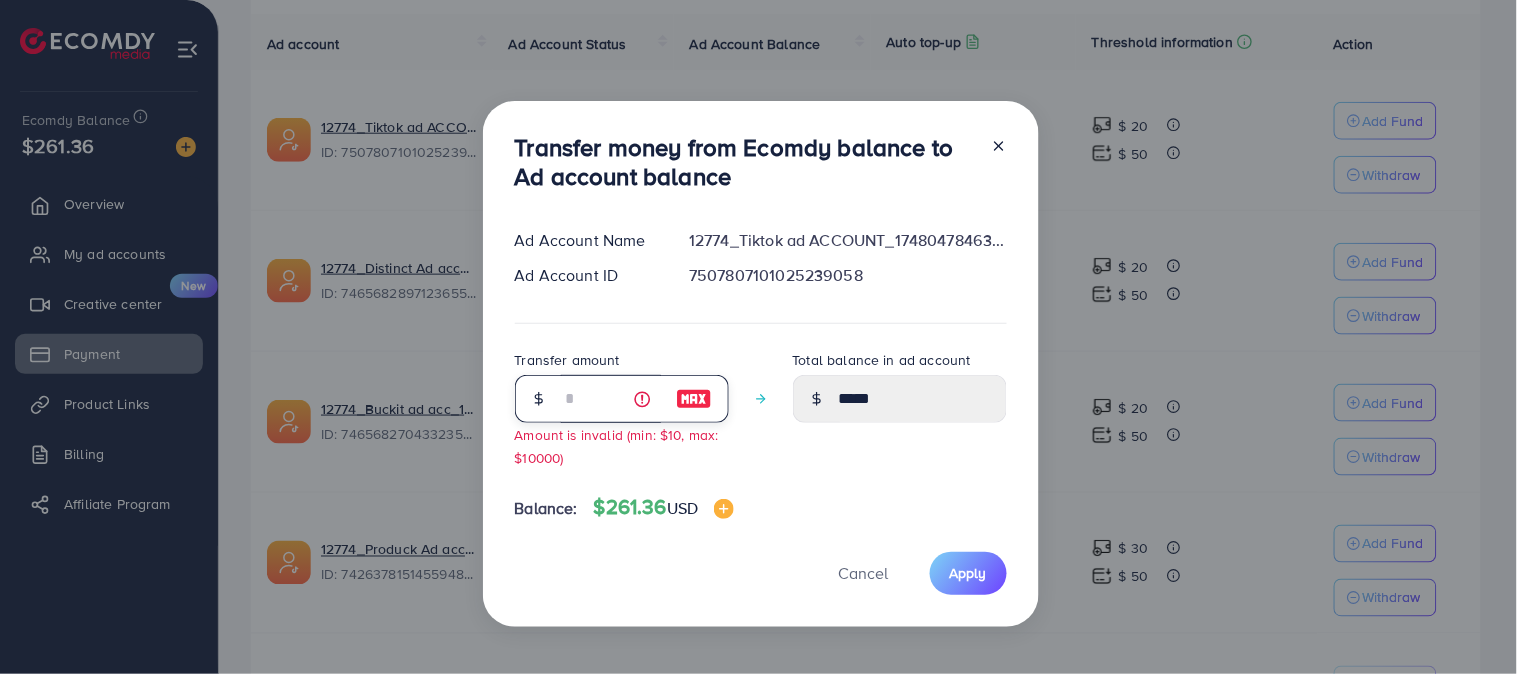 type on "*****" 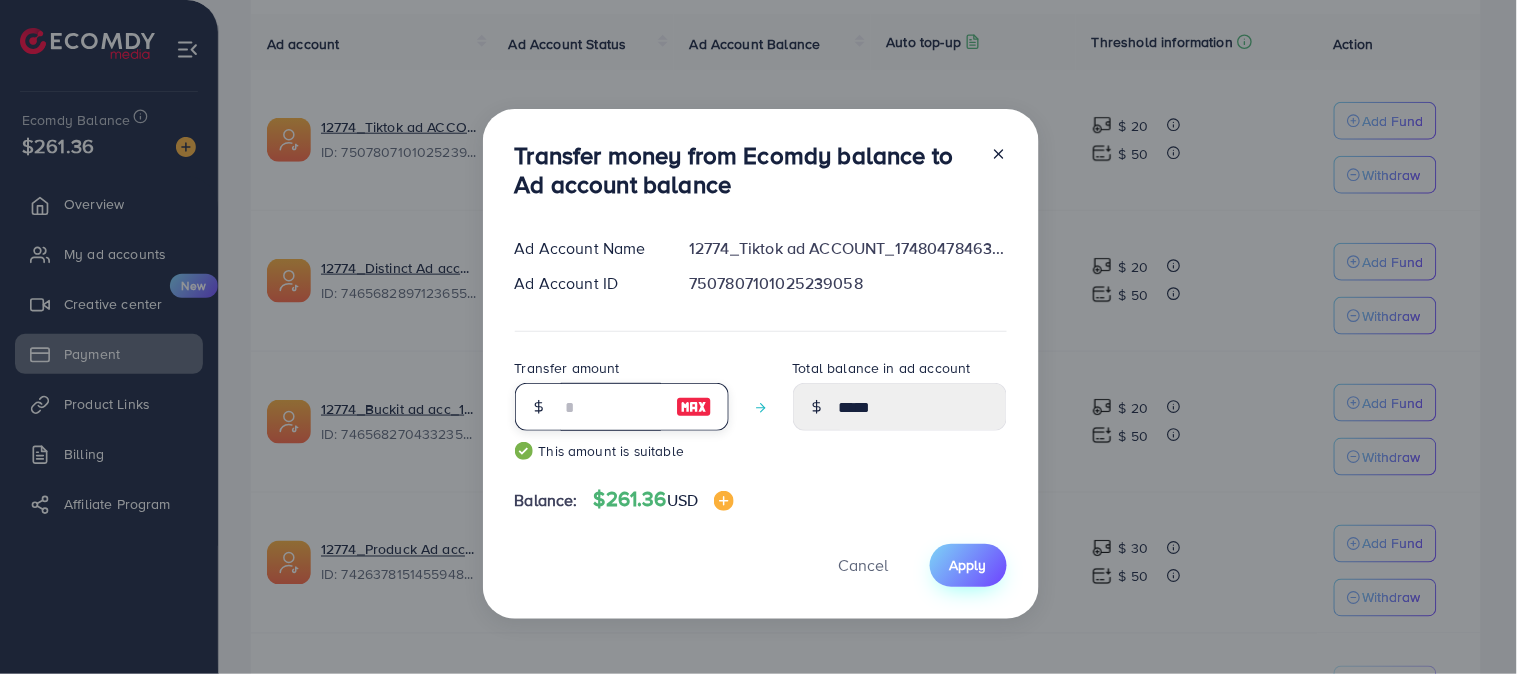 type on "**" 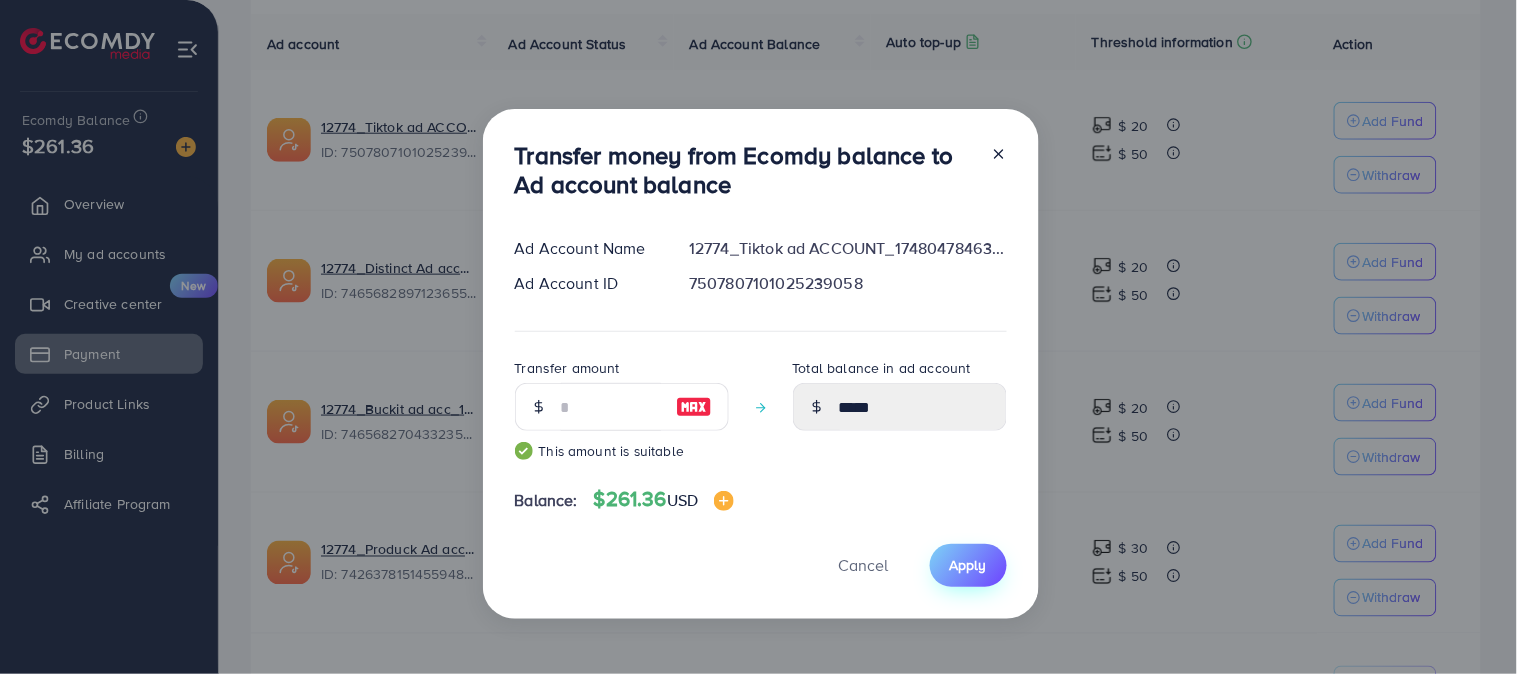 click on "Apply" at bounding box center (968, 565) 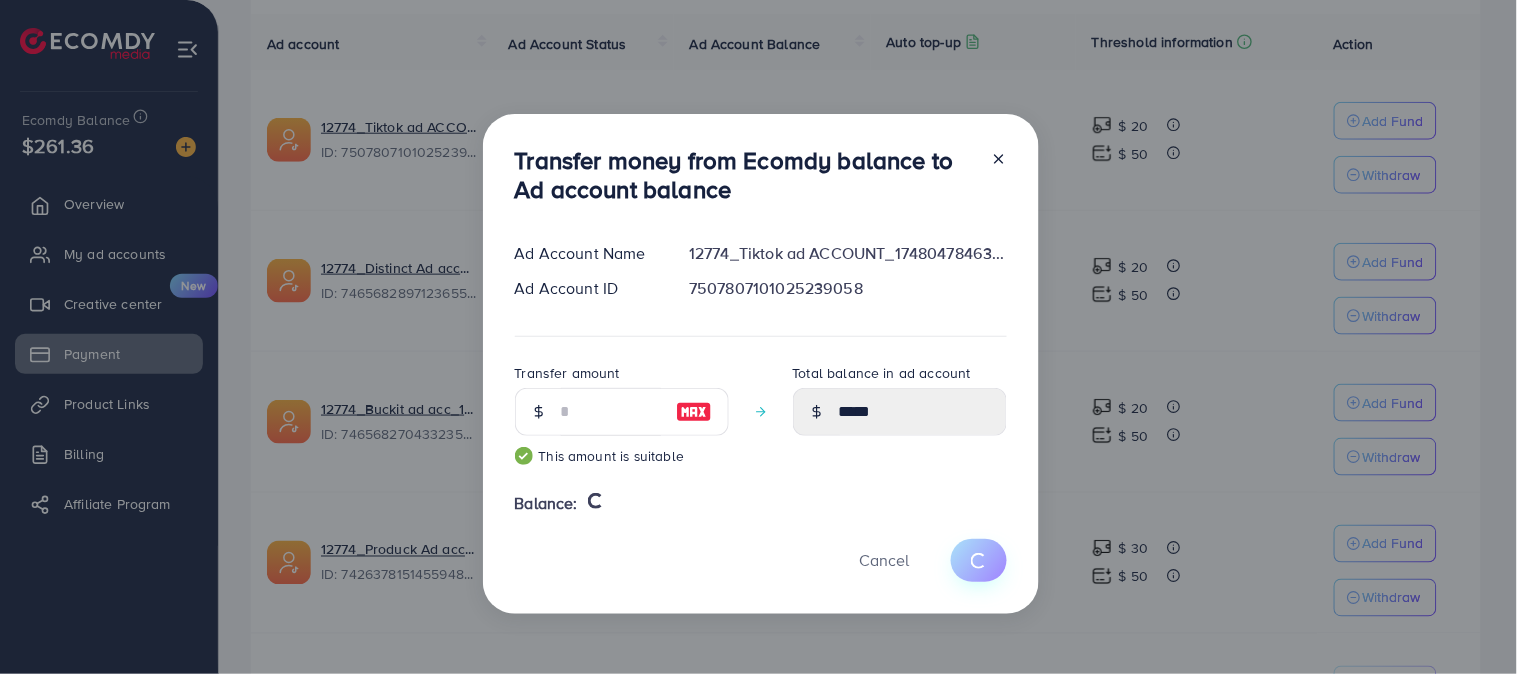 type 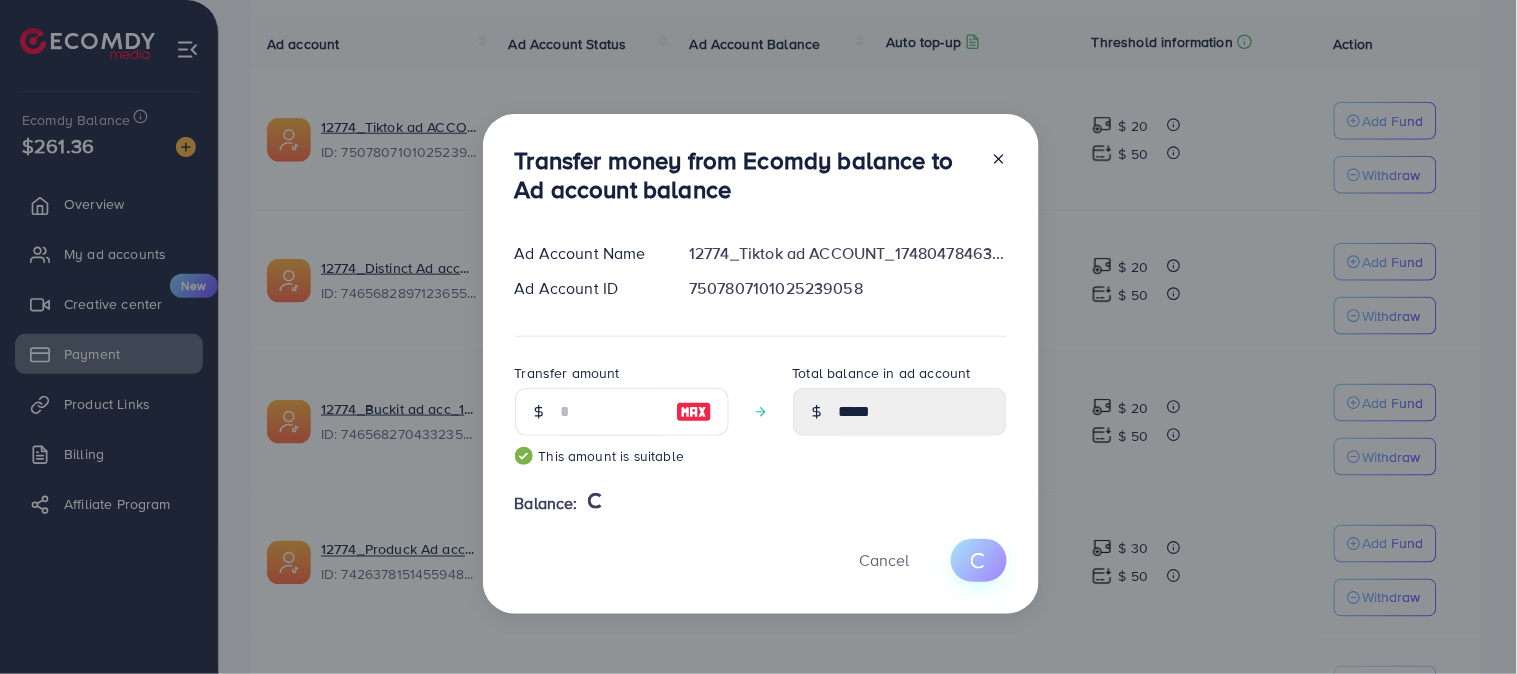 type on "*****" 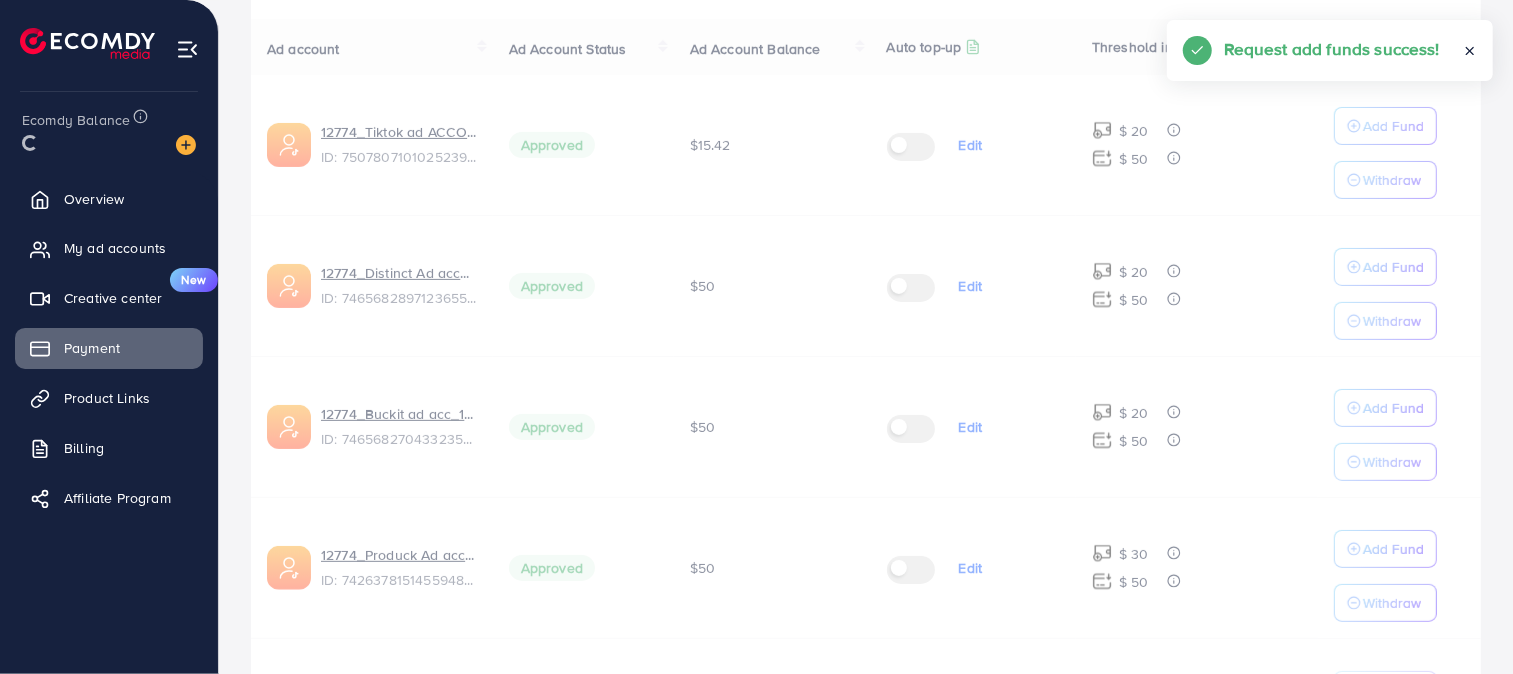 scroll, scrollTop: 437, scrollLeft: 0, axis: vertical 